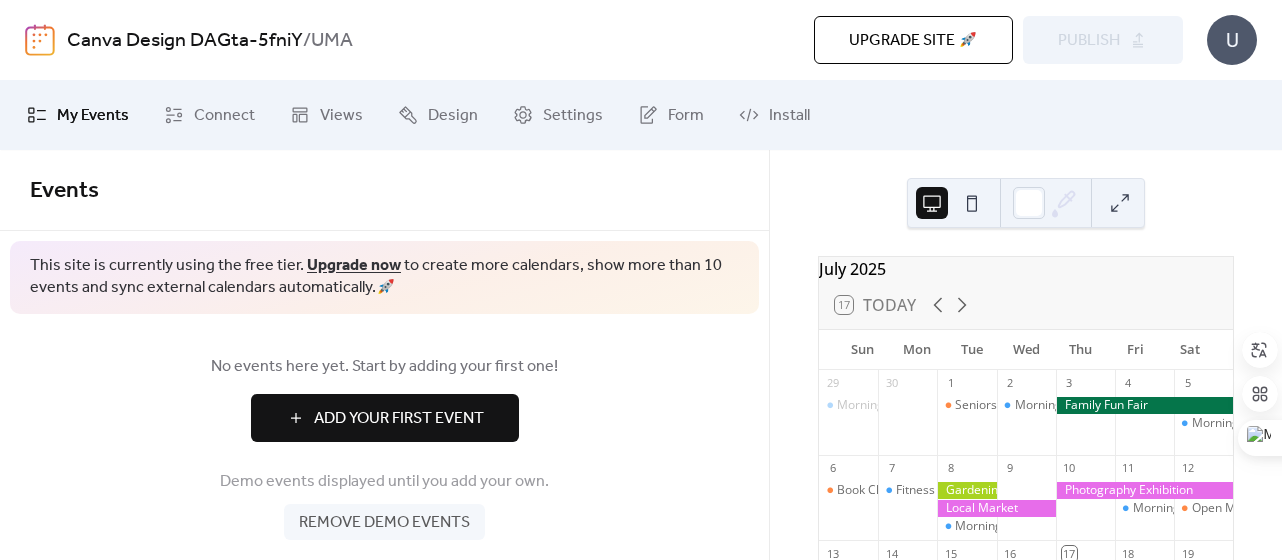 scroll, scrollTop: 0, scrollLeft: 0, axis: both 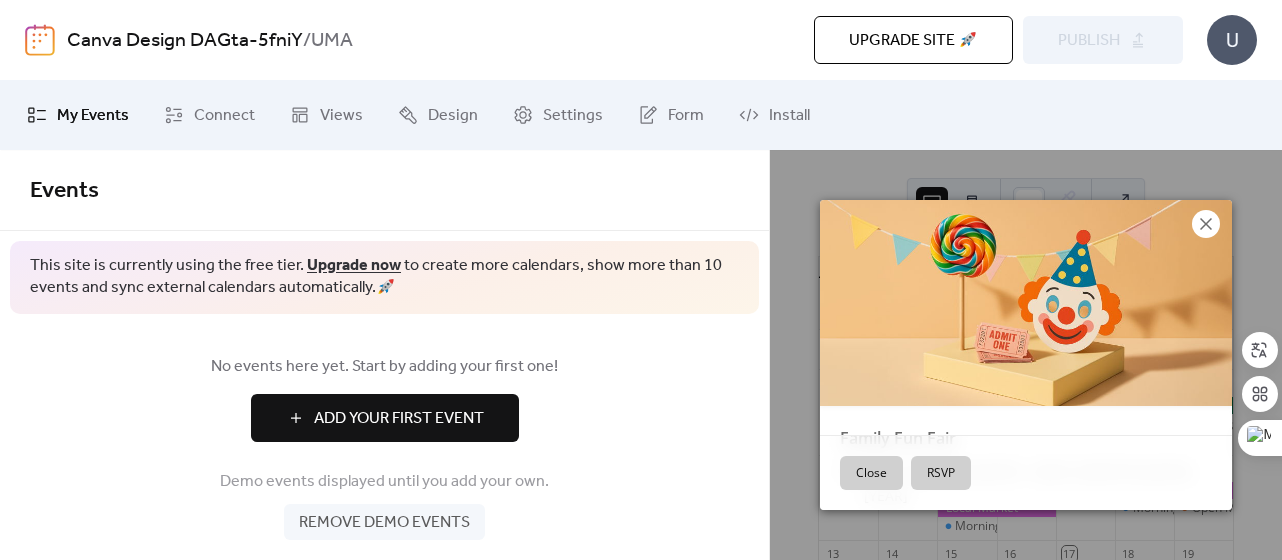 click 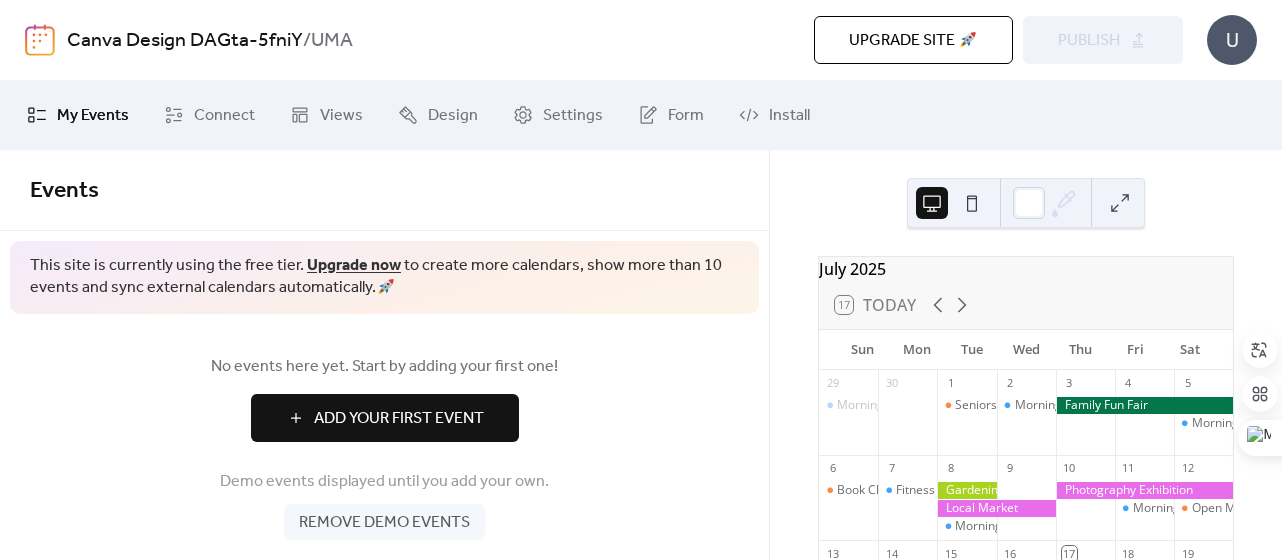 click on "Remove demo events" at bounding box center (384, 523) 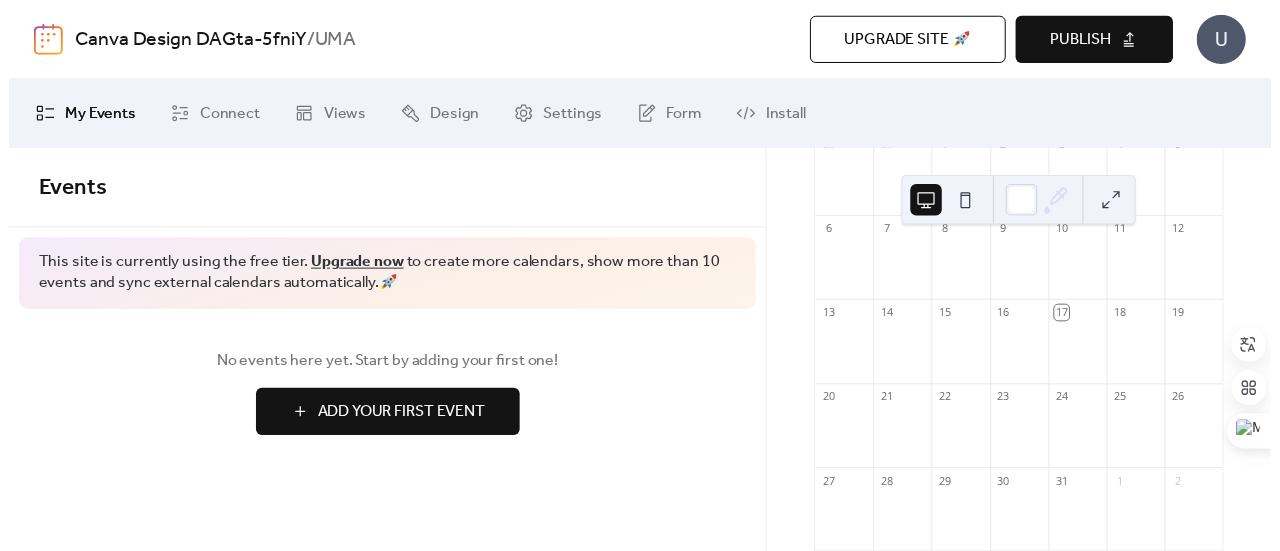 scroll, scrollTop: 240, scrollLeft: 0, axis: vertical 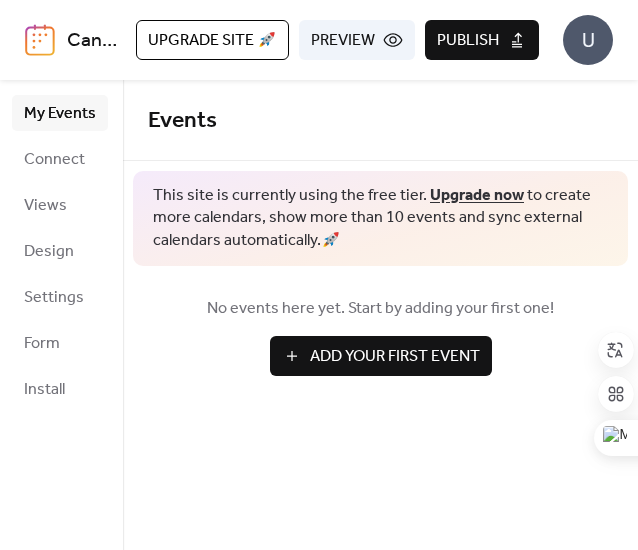 click on "Events This site is currently using the free tier.   Upgrade now   to create more calendars, show more than 10 events and sync external calendars automatically. 🚀 No events here yet. Start by adding your first one! Add Your First Event Cancel" at bounding box center [380, 315] 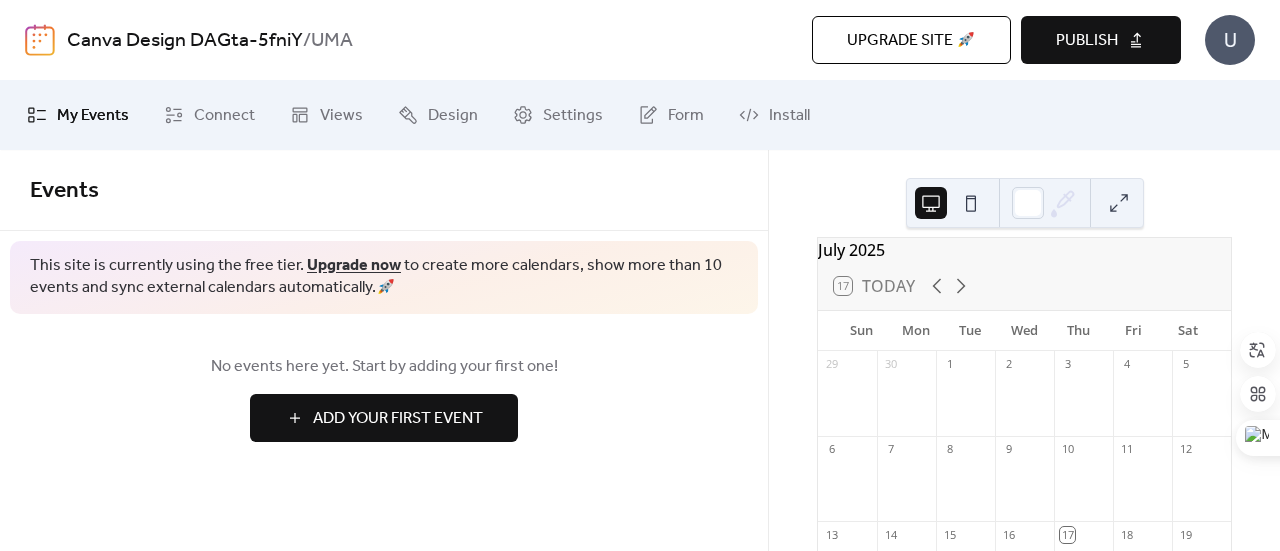 scroll, scrollTop: 12, scrollLeft: 0, axis: vertical 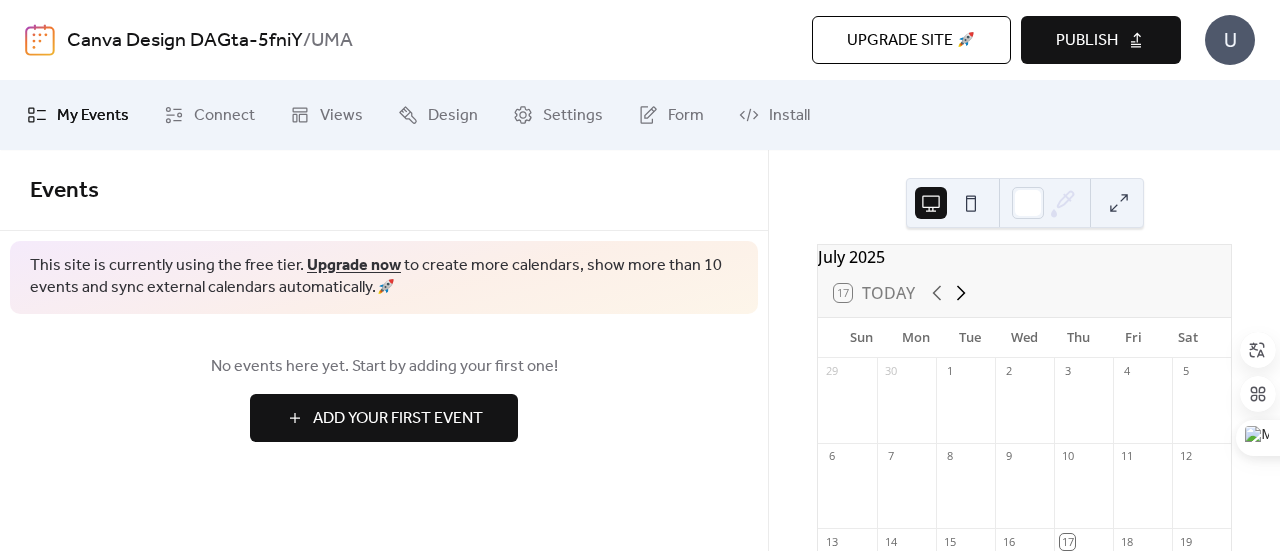 click 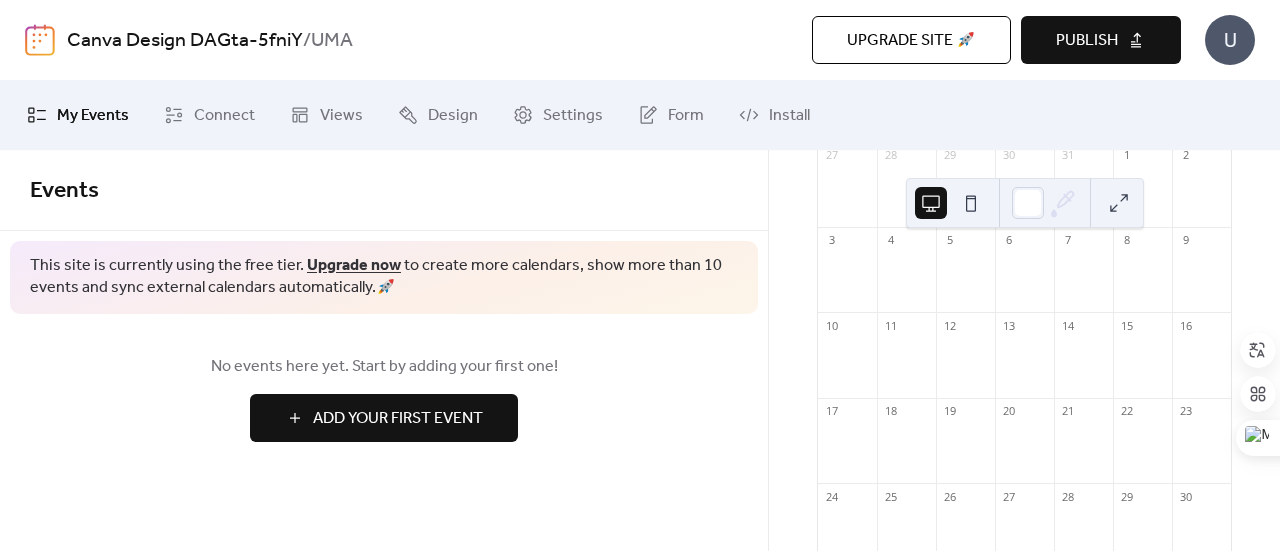 scroll, scrollTop: 240, scrollLeft: 0, axis: vertical 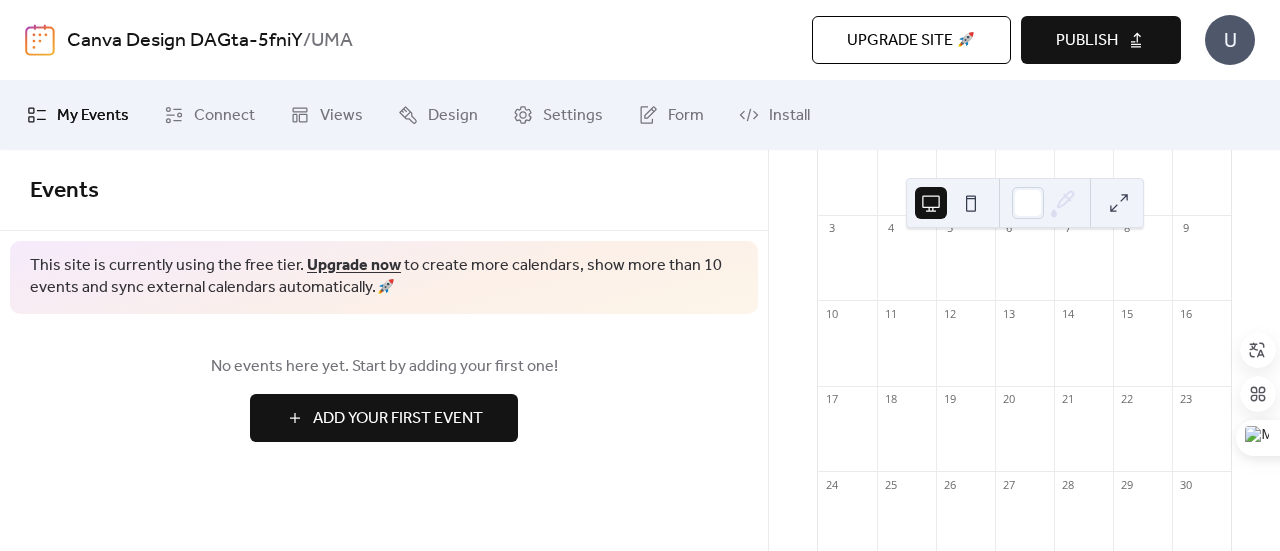 click at bounding box center [906, 353] 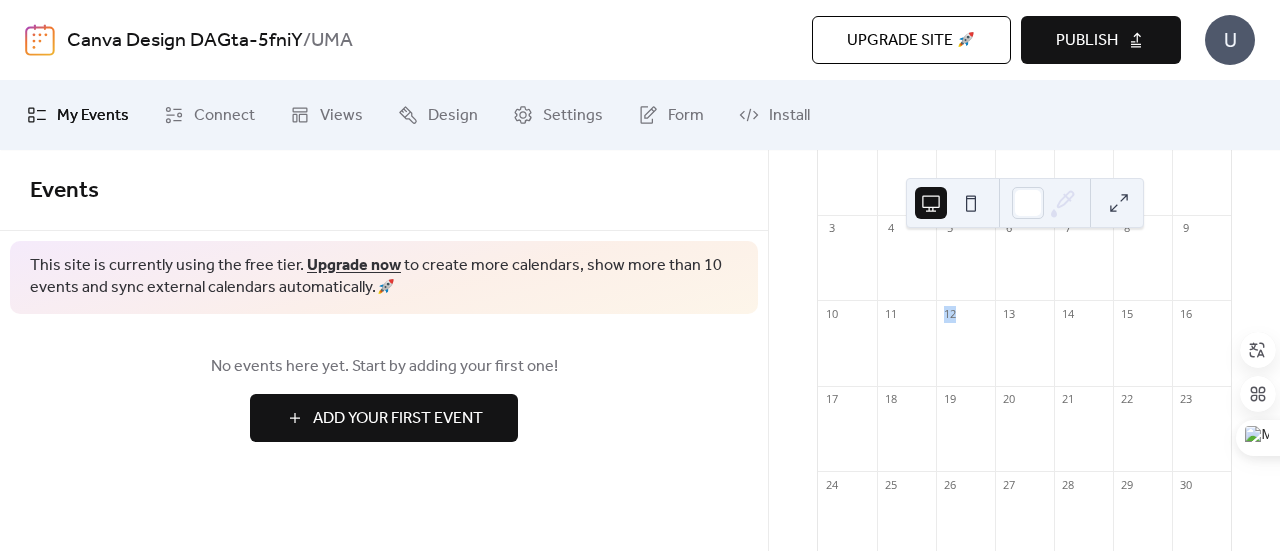 click at bounding box center [906, 353] 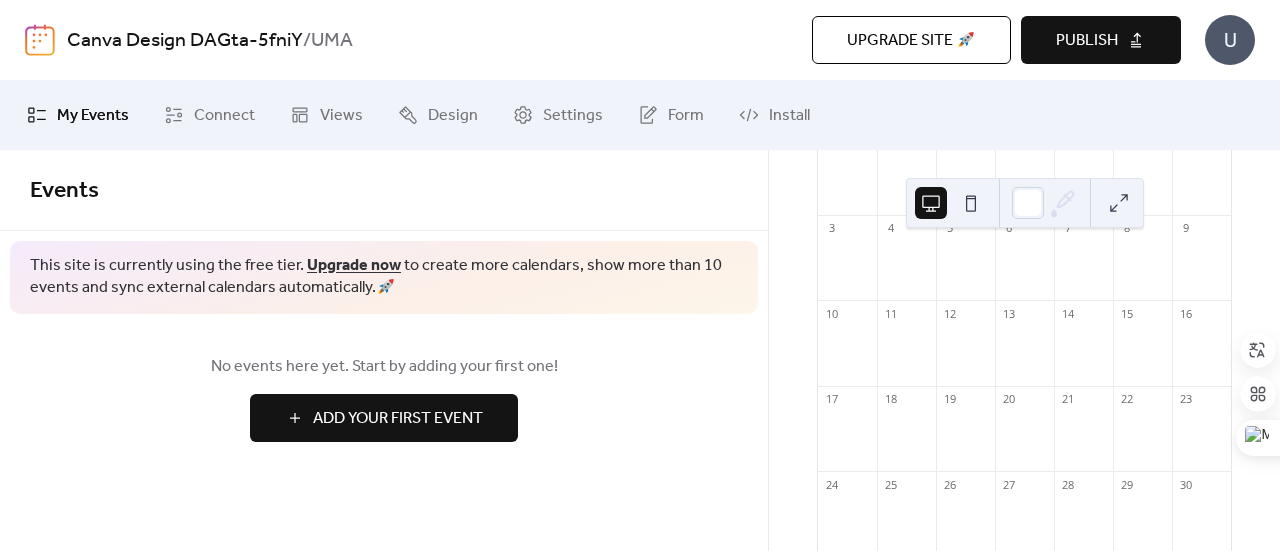 click on "11" at bounding box center (890, 313) 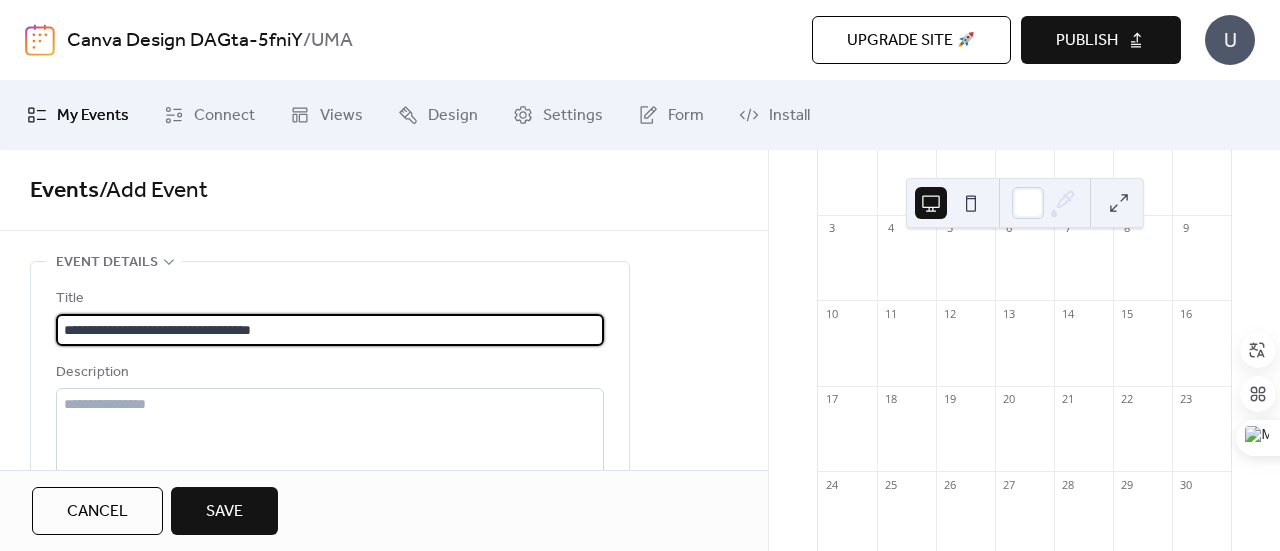 click on "**********" at bounding box center [330, 330] 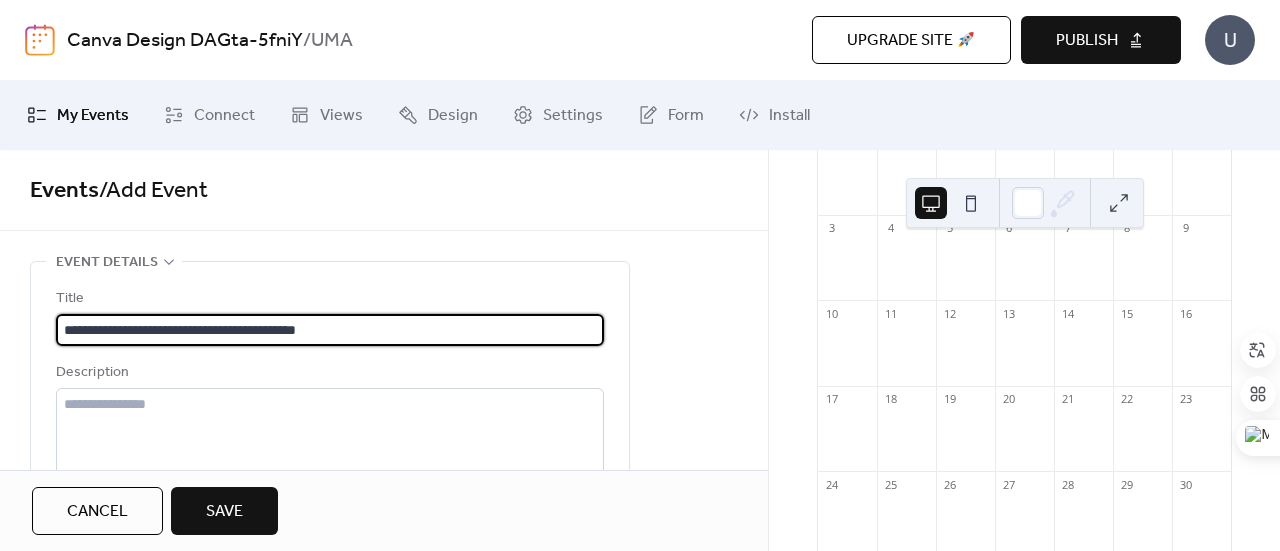 click on "**********" at bounding box center [330, 330] 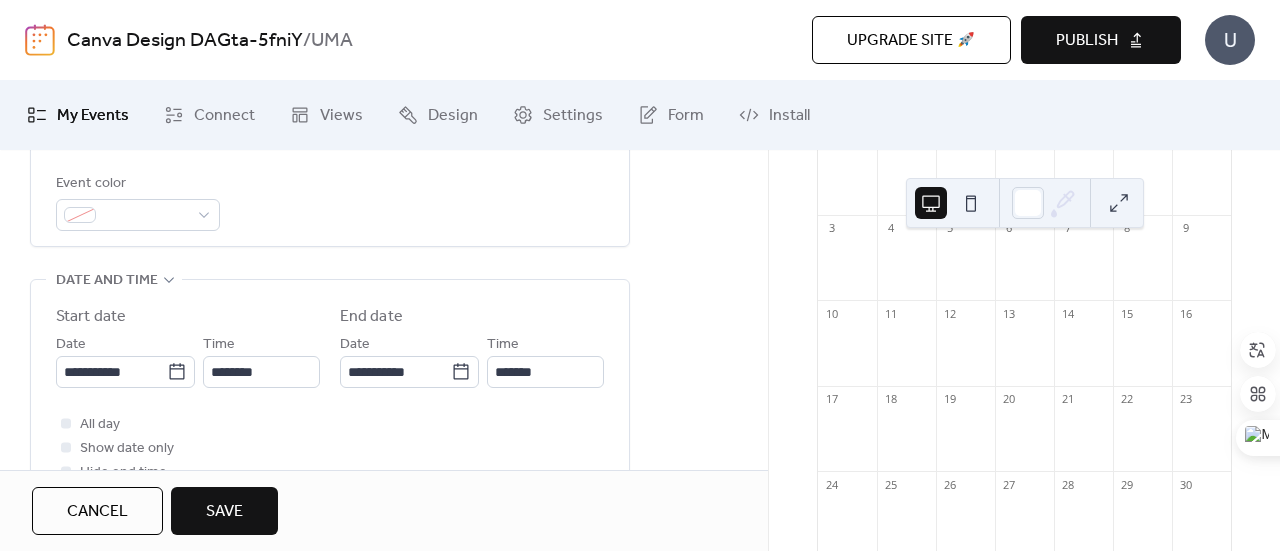 scroll, scrollTop: 616, scrollLeft: 0, axis: vertical 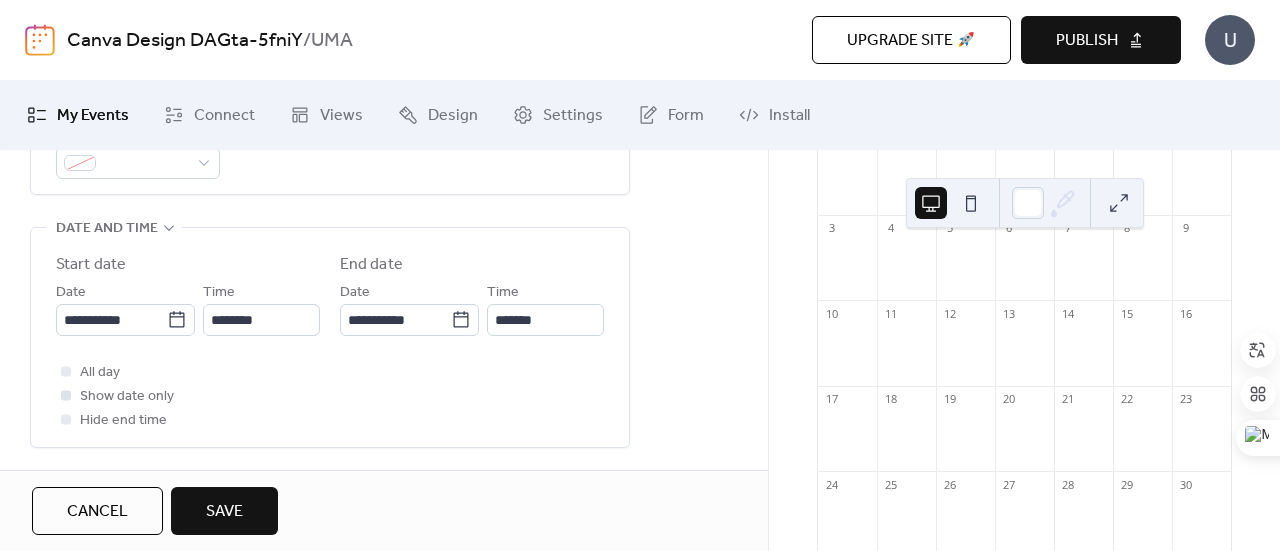 type on "**********" 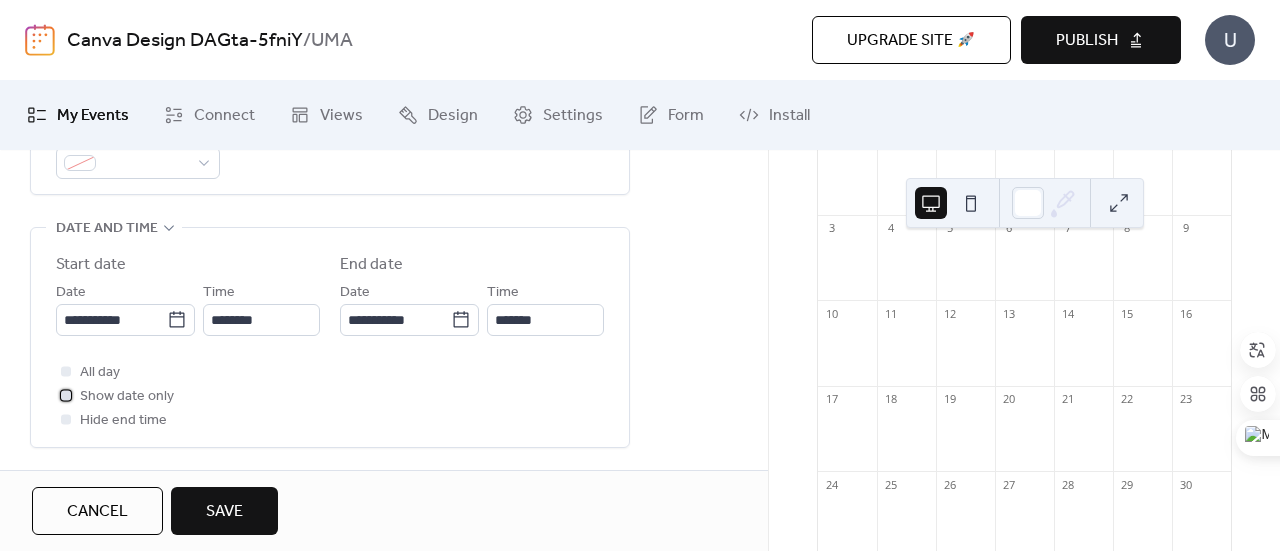 click at bounding box center (66, 395) 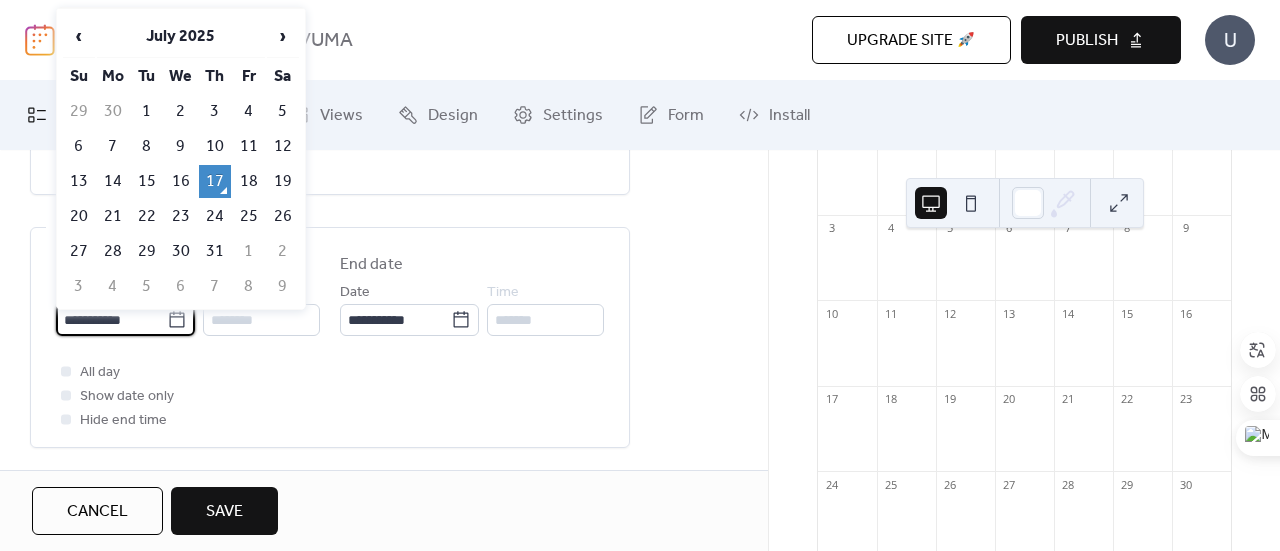 click on "**********" at bounding box center [111, 320] 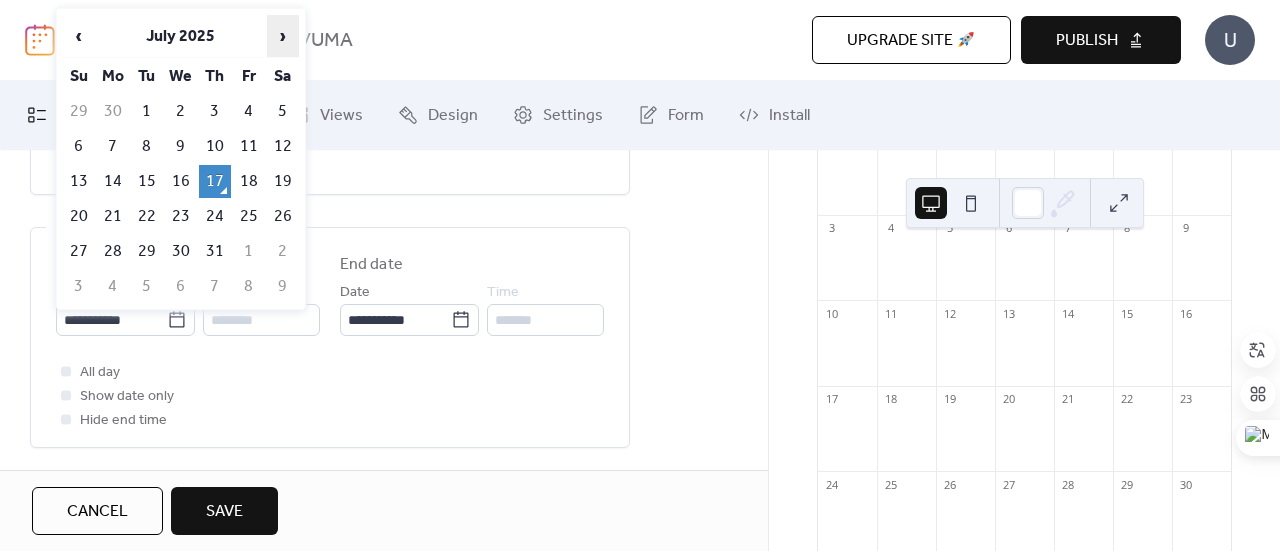 click on "›" at bounding box center (283, 36) 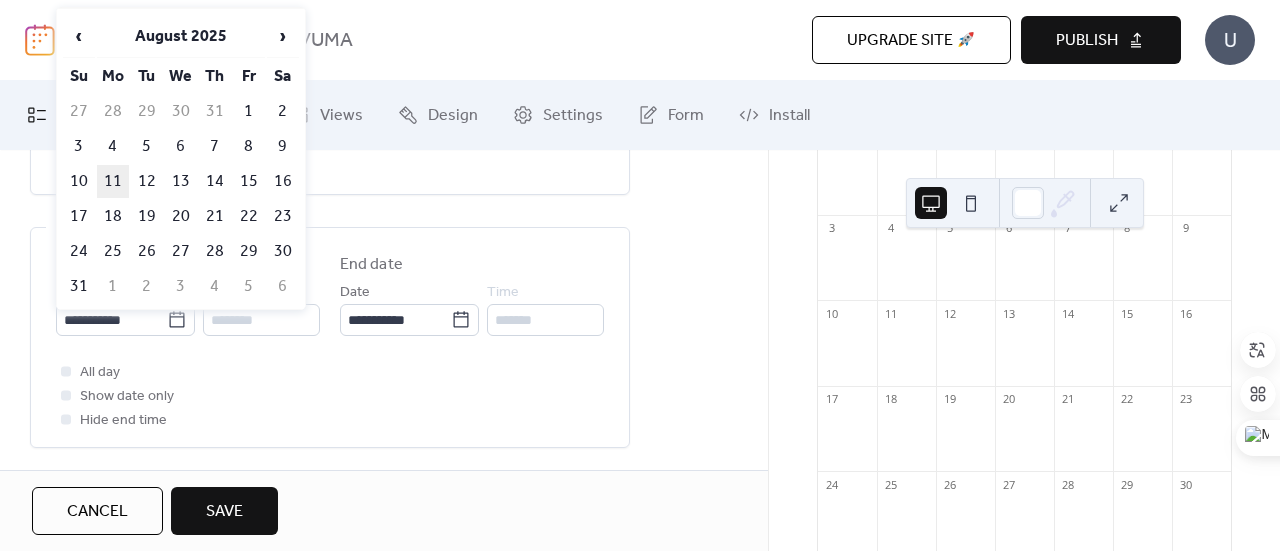 click on "11" at bounding box center [113, 181] 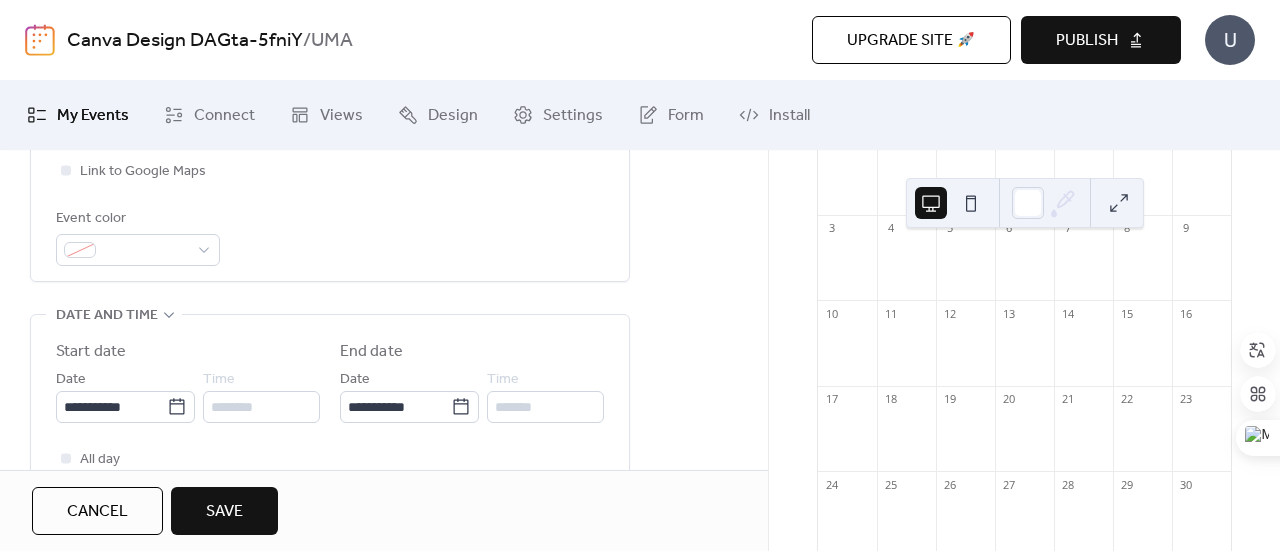 scroll, scrollTop: 524, scrollLeft: 0, axis: vertical 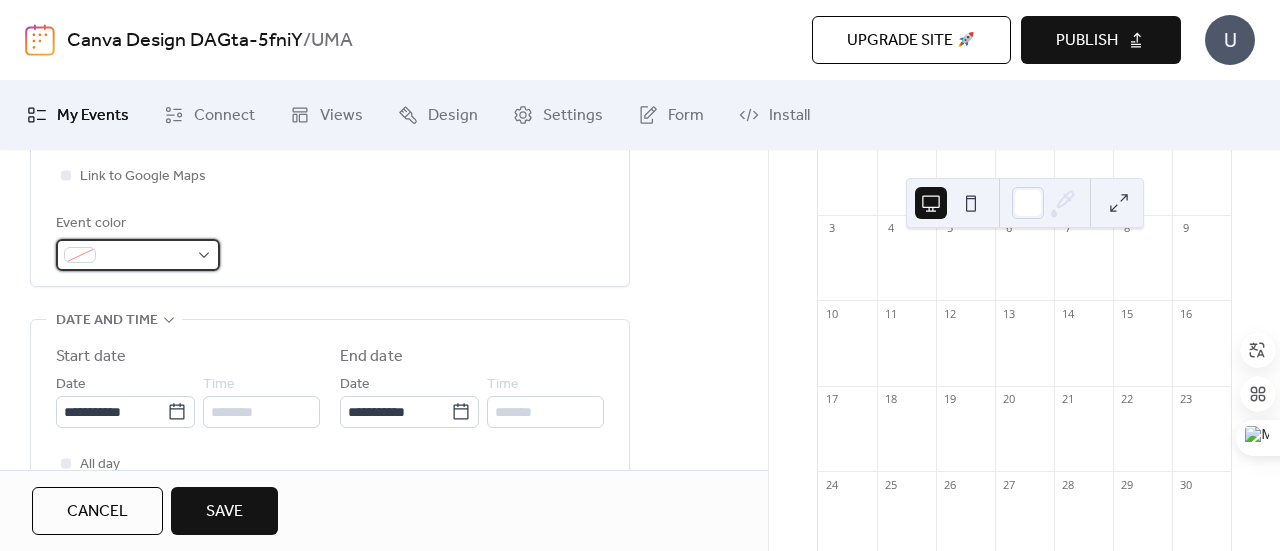 click at bounding box center (138, 255) 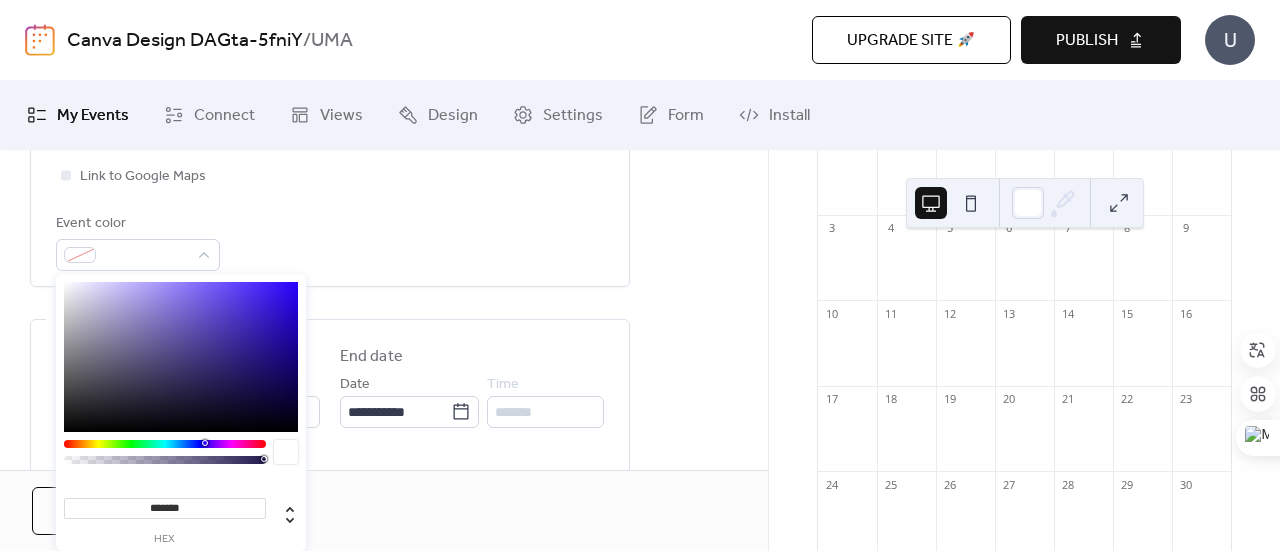 type on "*******" 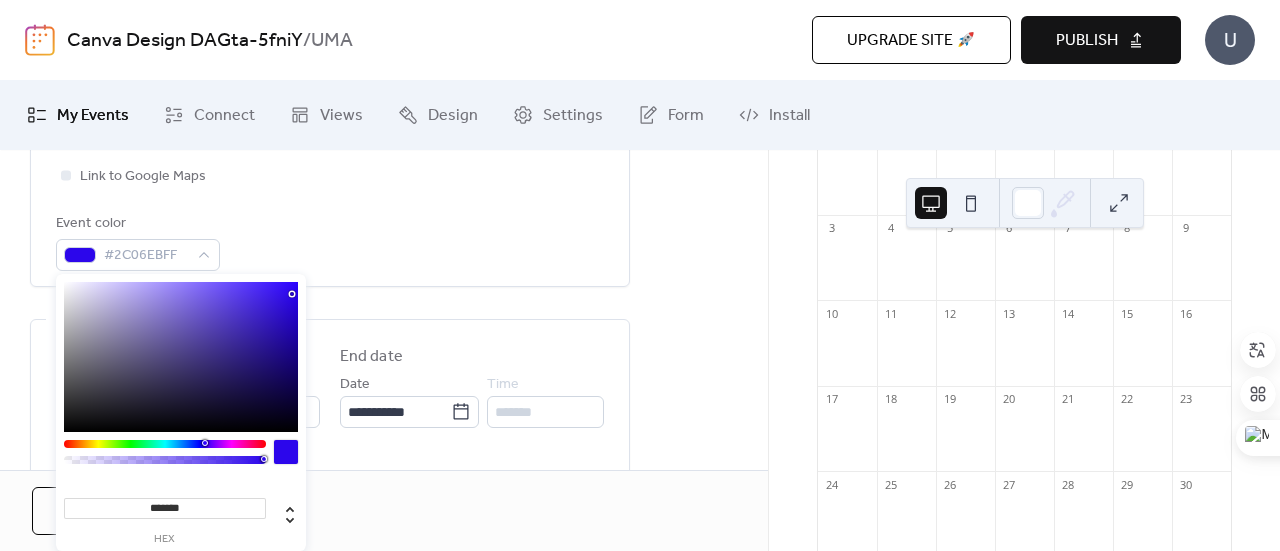 click at bounding box center [181, 357] 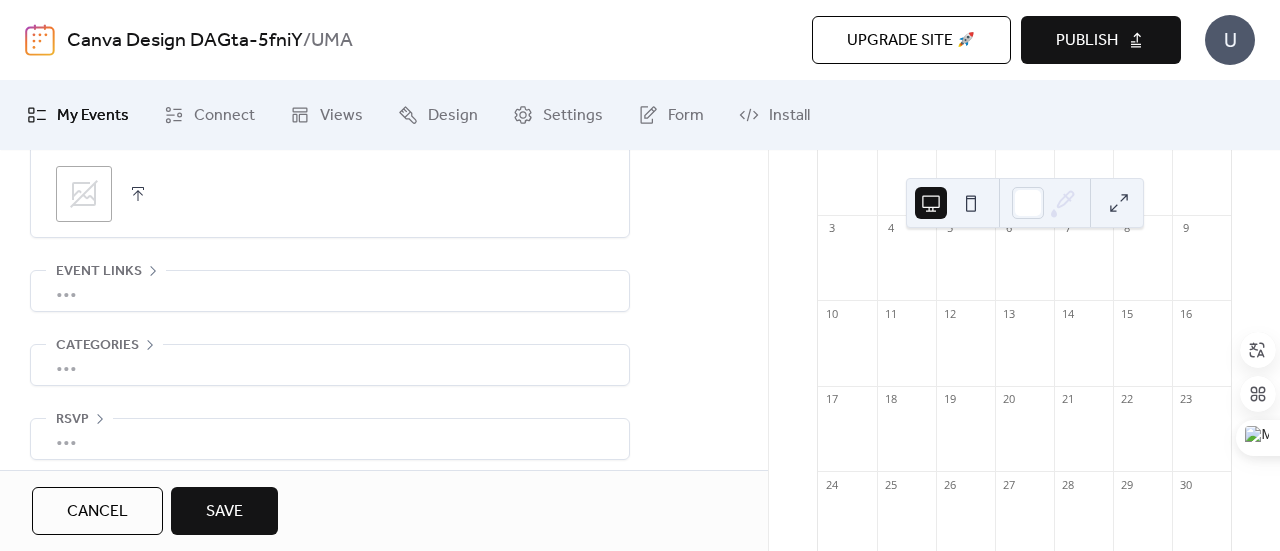 scroll, scrollTop: 1070, scrollLeft: 0, axis: vertical 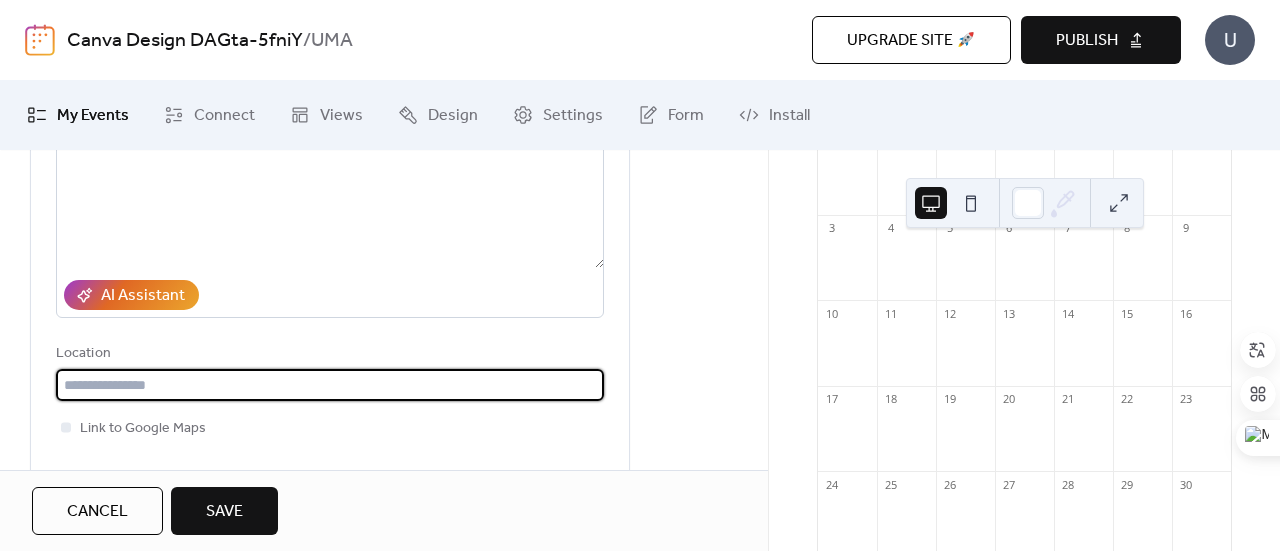 click at bounding box center [330, 385] 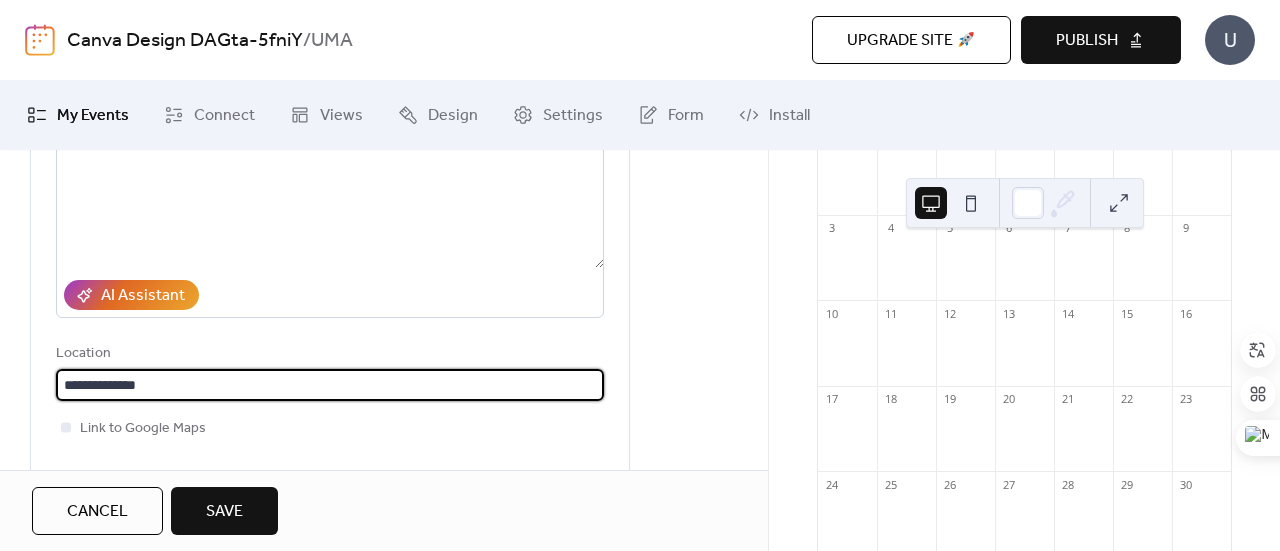 click on "**********" at bounding box center [330, 385] 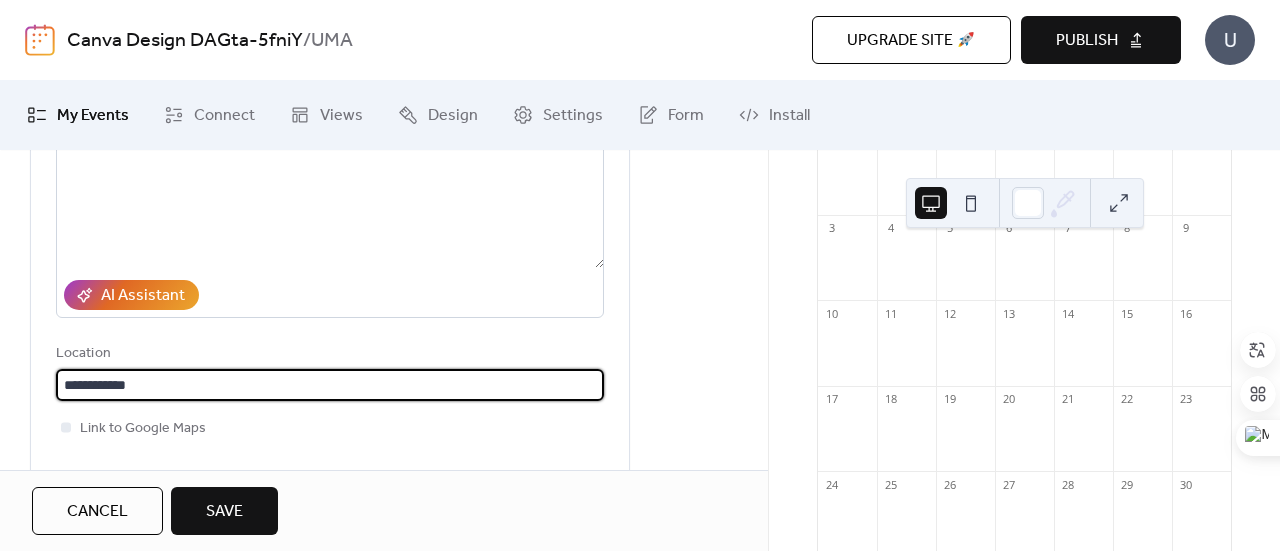 click on "**********" at bounding box center [330, 385] 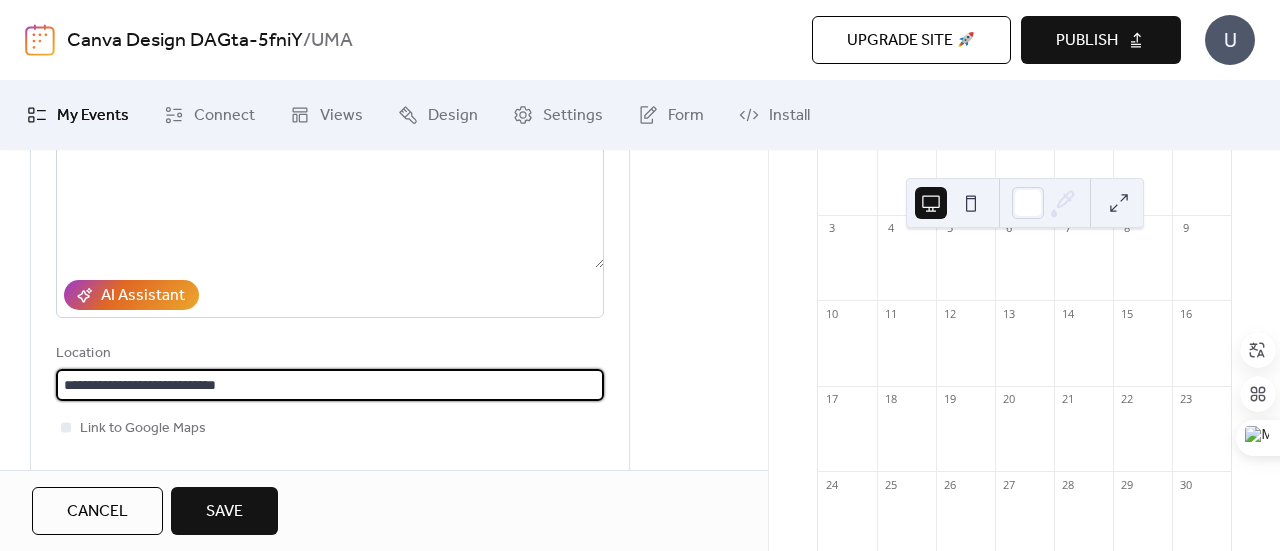 type on "**********" 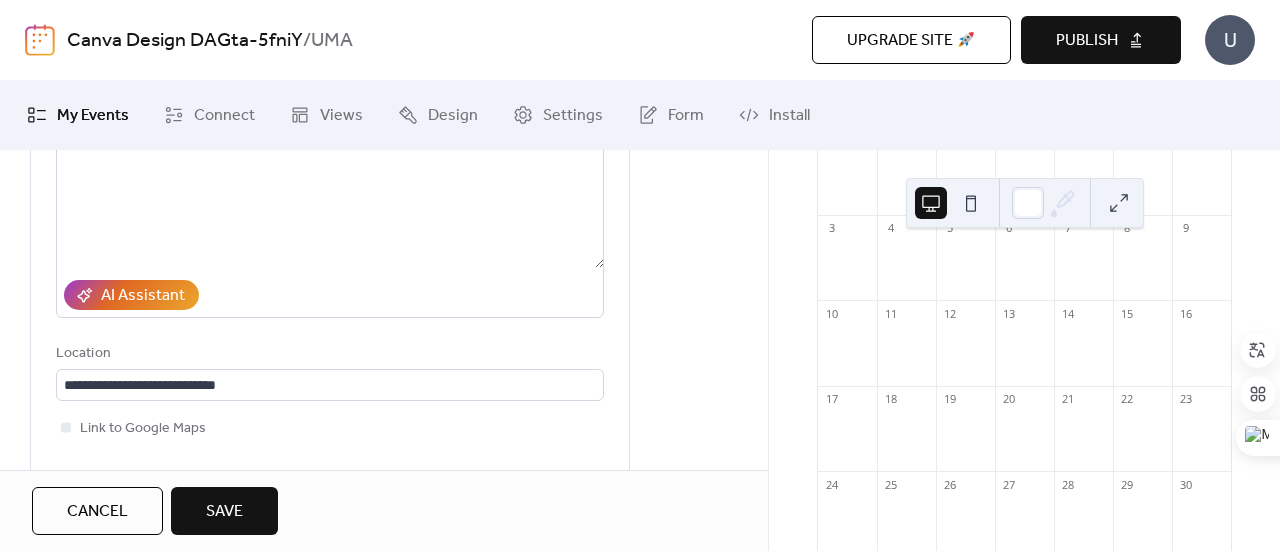 click on "Save" at bounding box center [224, 511] 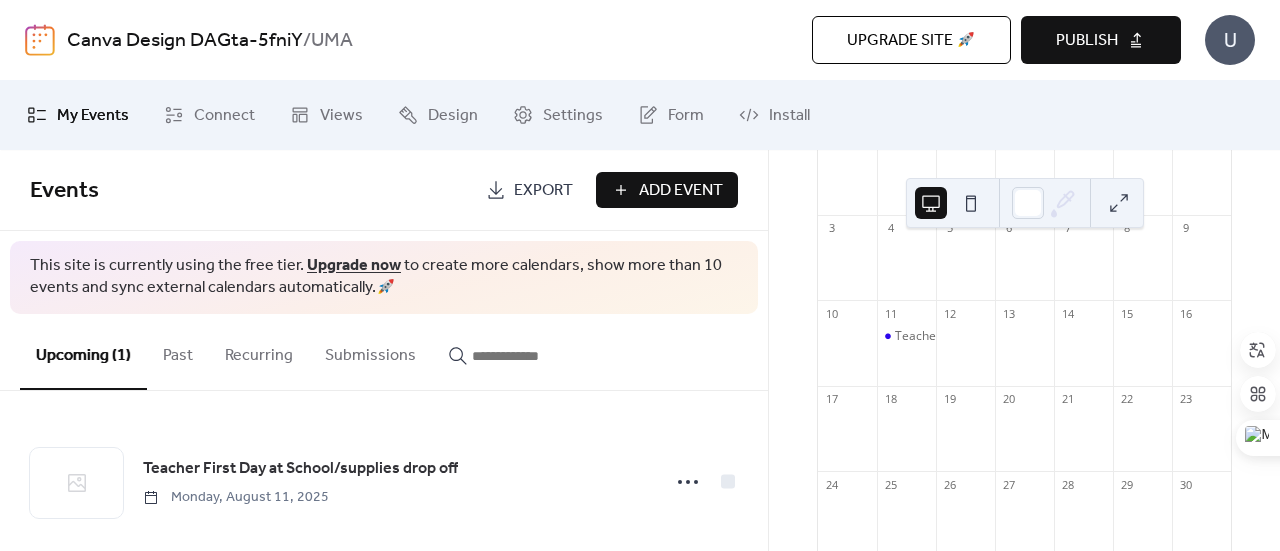 scroll, scrollTop: 0, scrollLeft: 0, axis: both 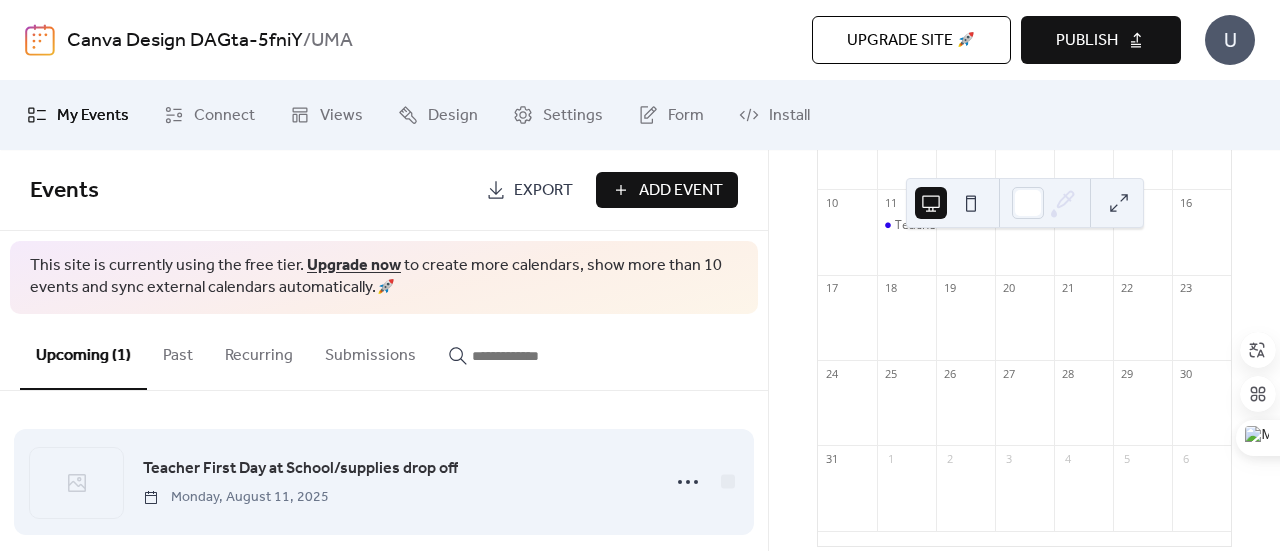 click on "Teacher First Day at School/supplies drop off" at bounding box center [300, 469] 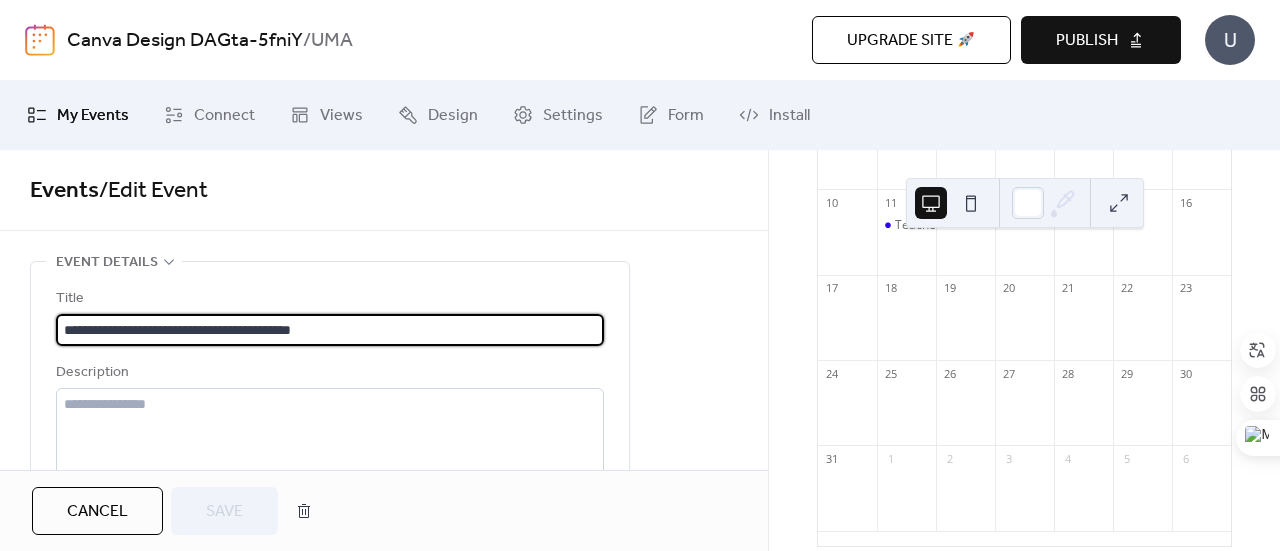 scroll, scrollTop: 280, scrollLeft: 0, axis: vertical 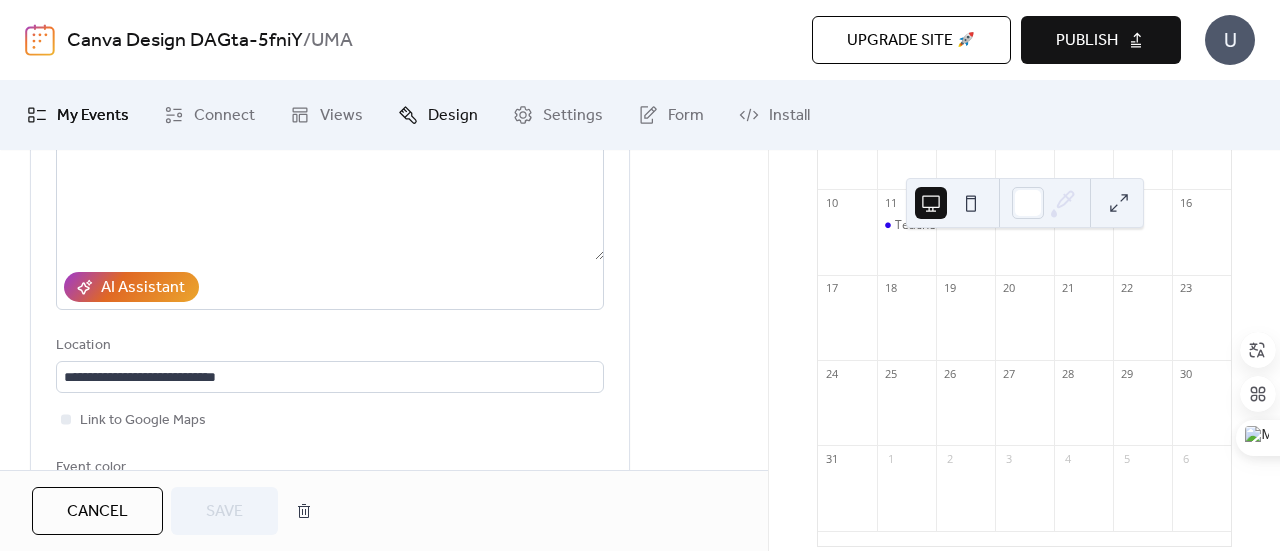 click on "Design" at bounding box center [453, 116] 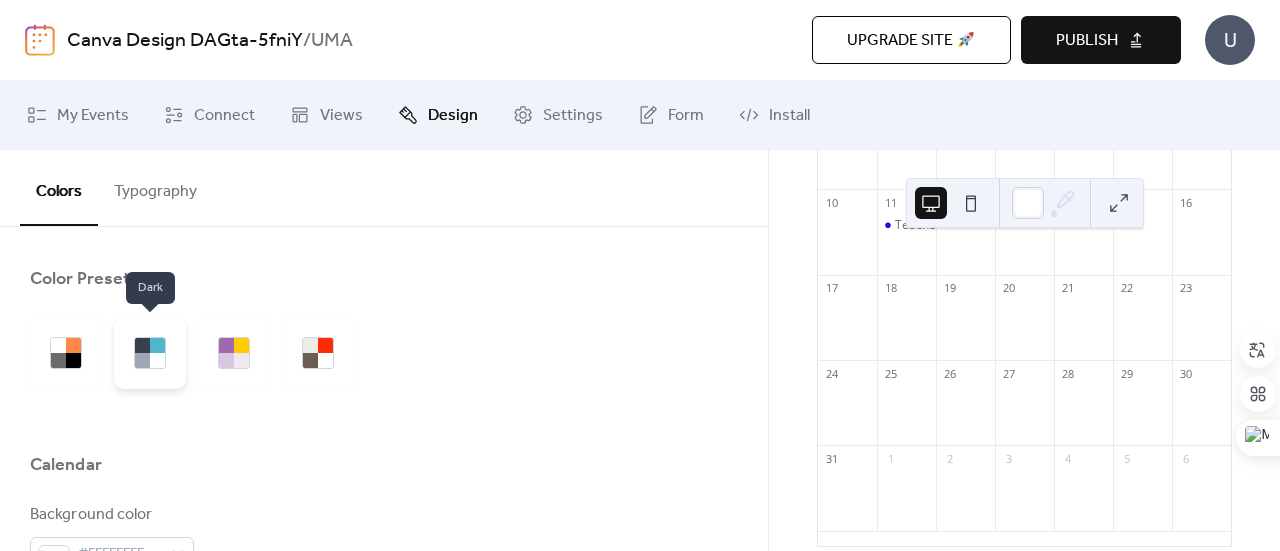 click at bounding box center (157, 360) 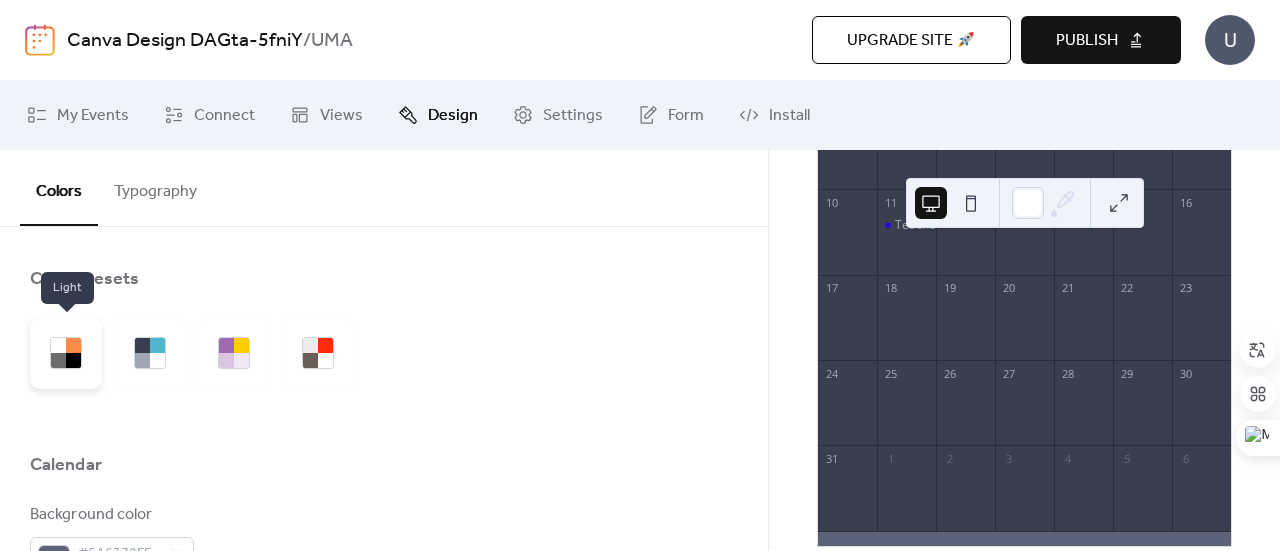 click at bounding box center [73, 360] 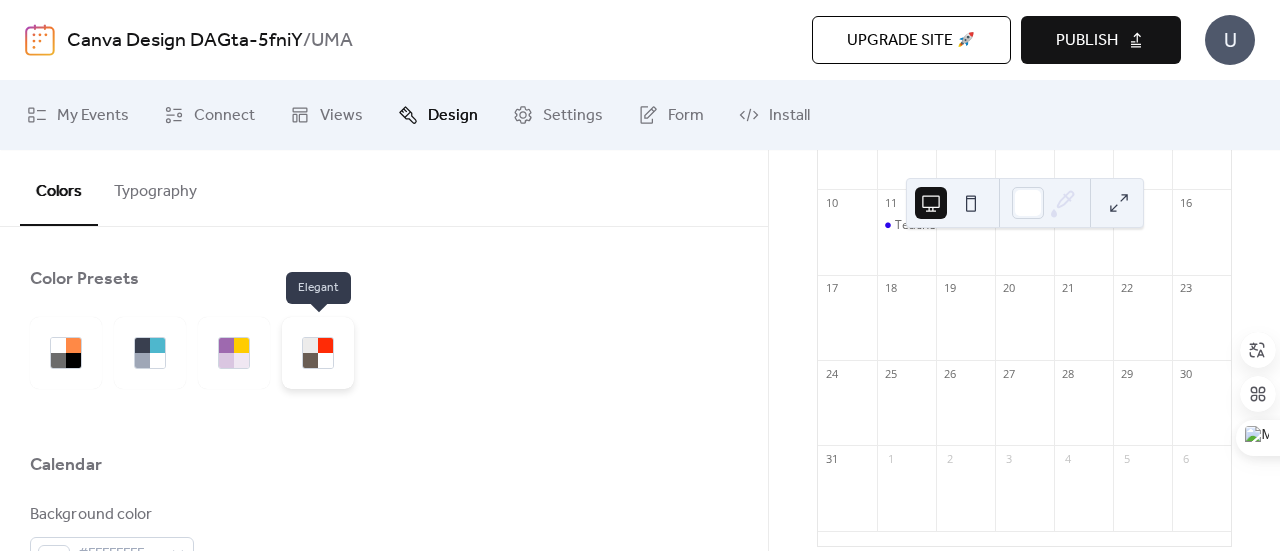 click at bounding box center (318, 353) 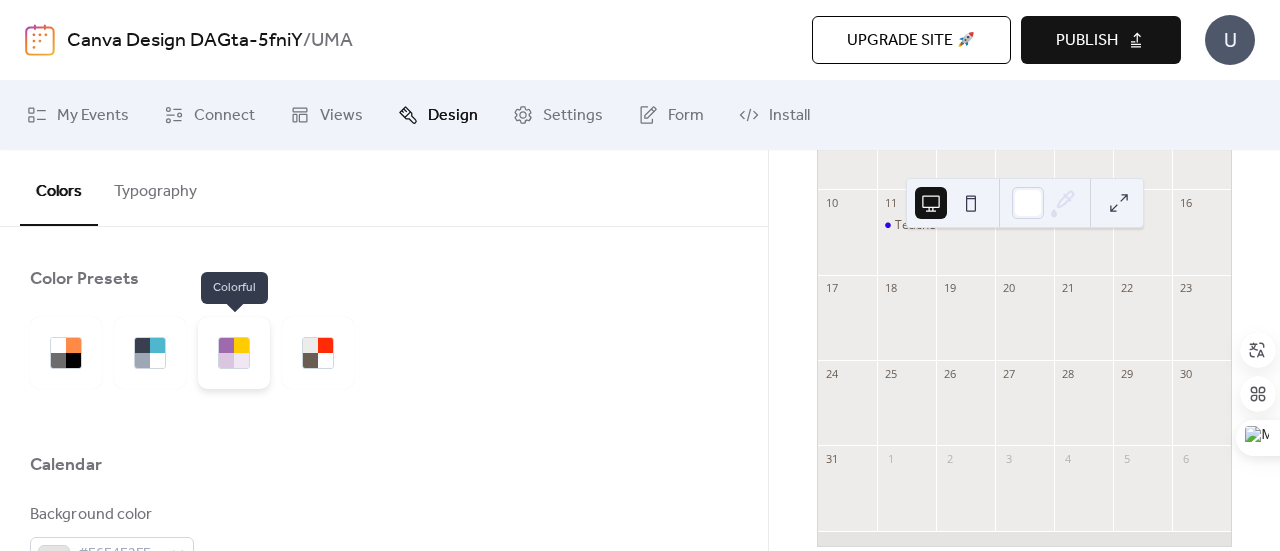 click at bounding box center (226, 360) 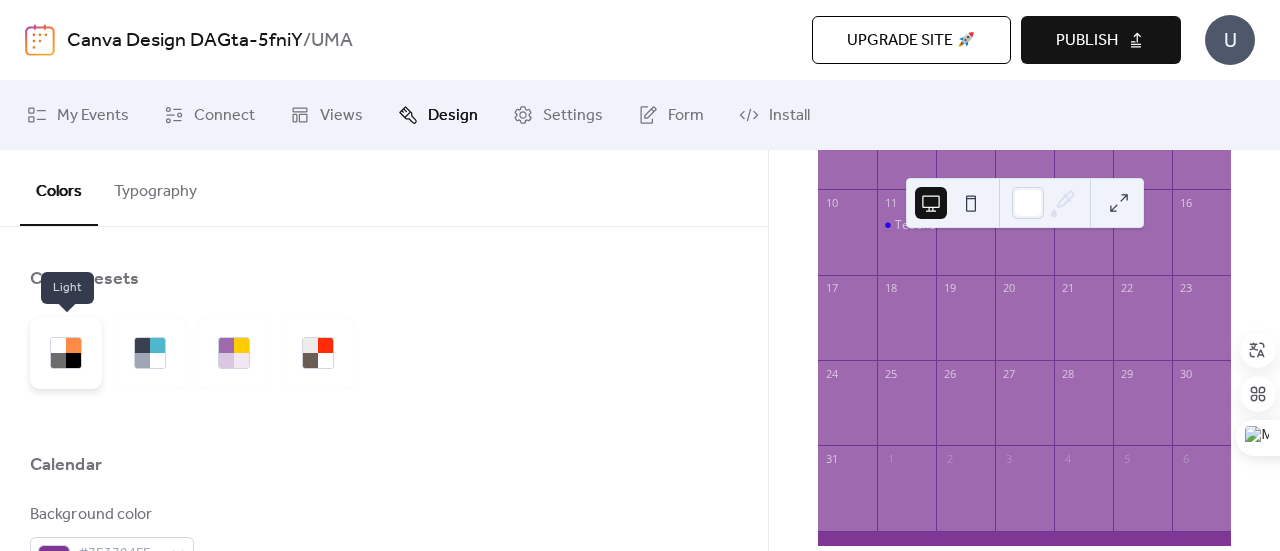 click at bounding box center (58, 360) 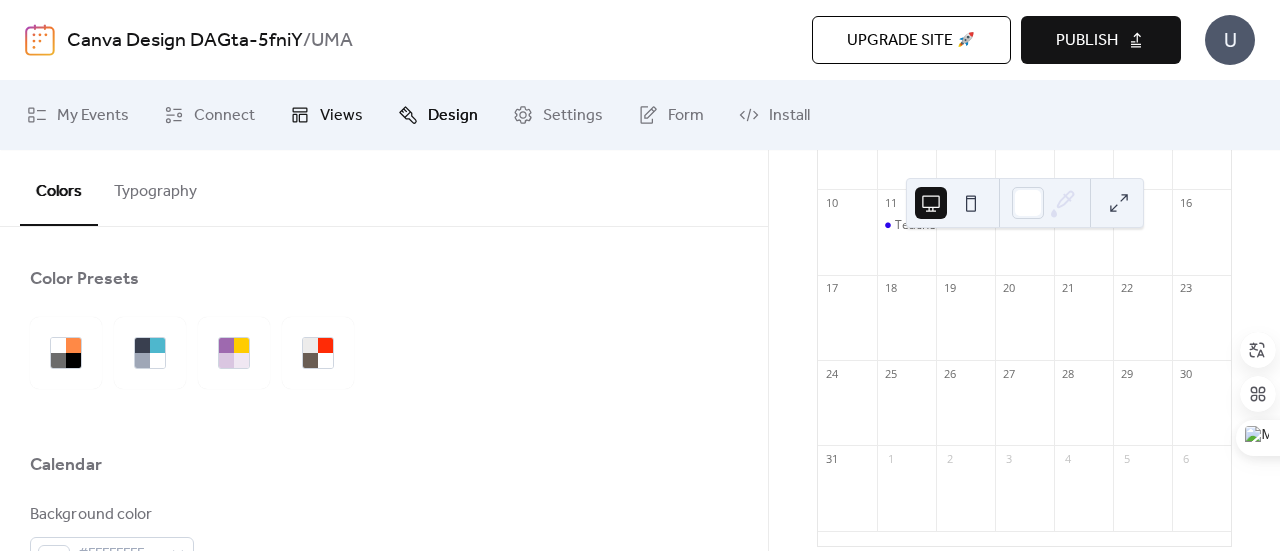 click on "Views" at bounding box center (341, 116) 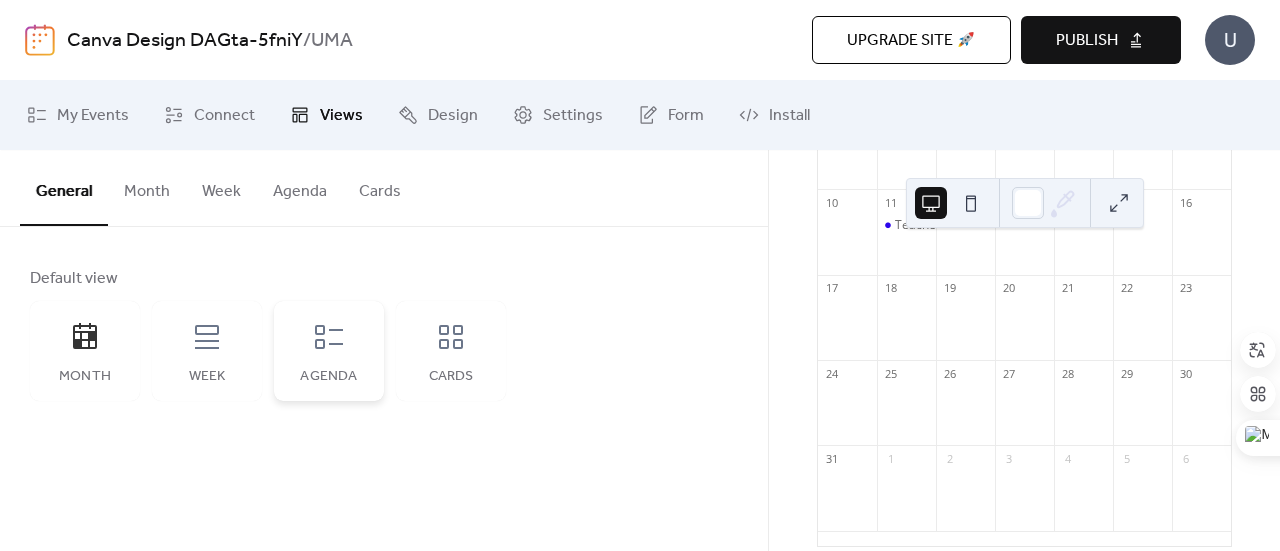 click 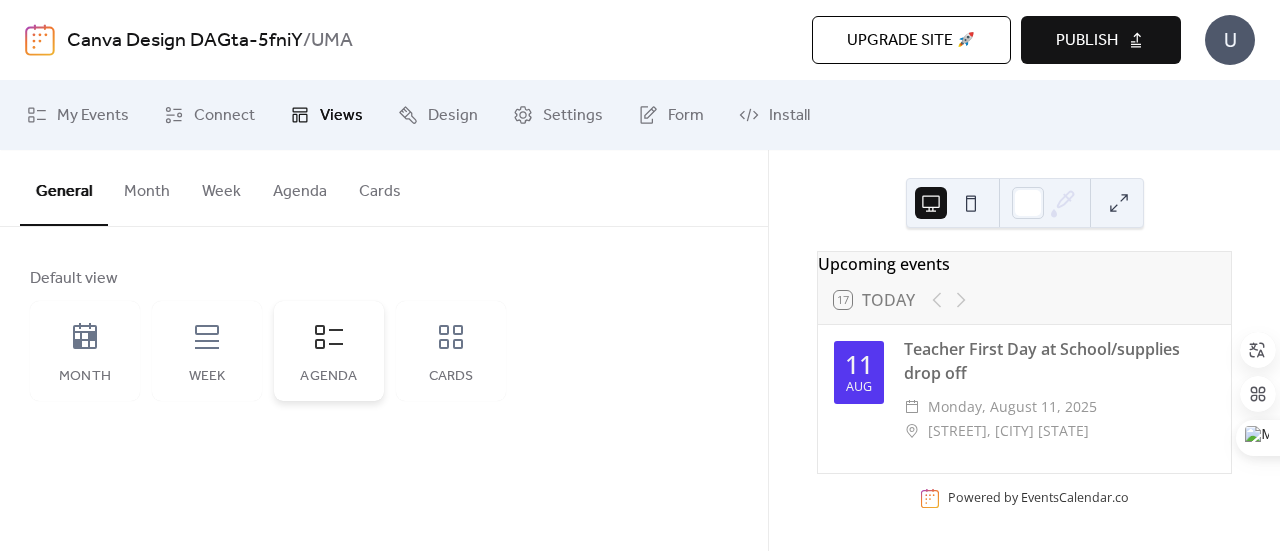 scroll, scrollTop: 0, scrollLeft: 0, axis: both 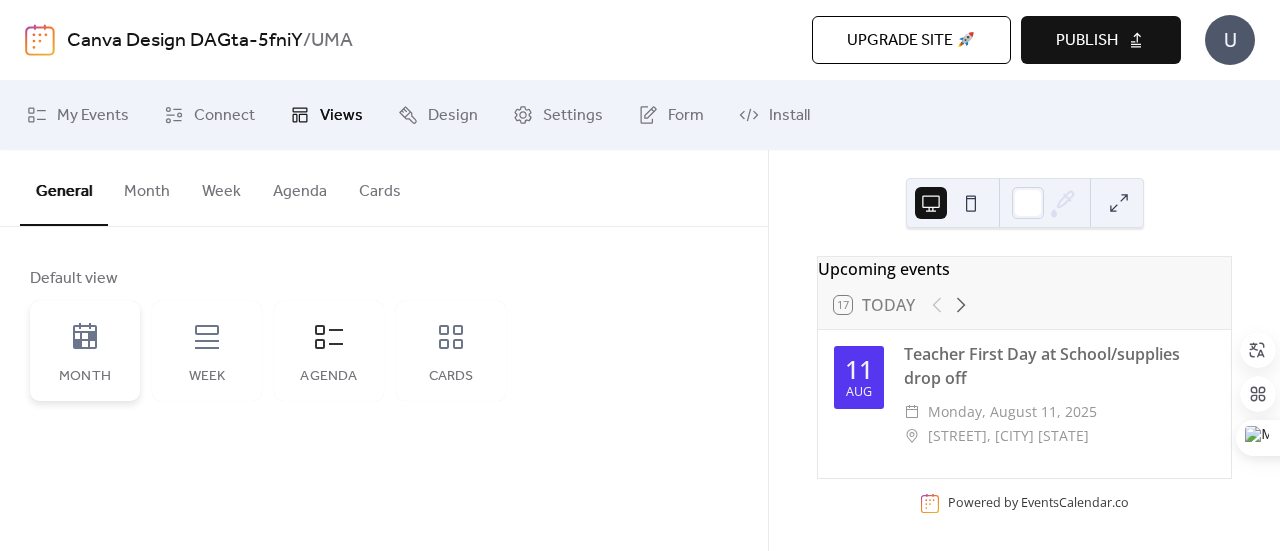 click 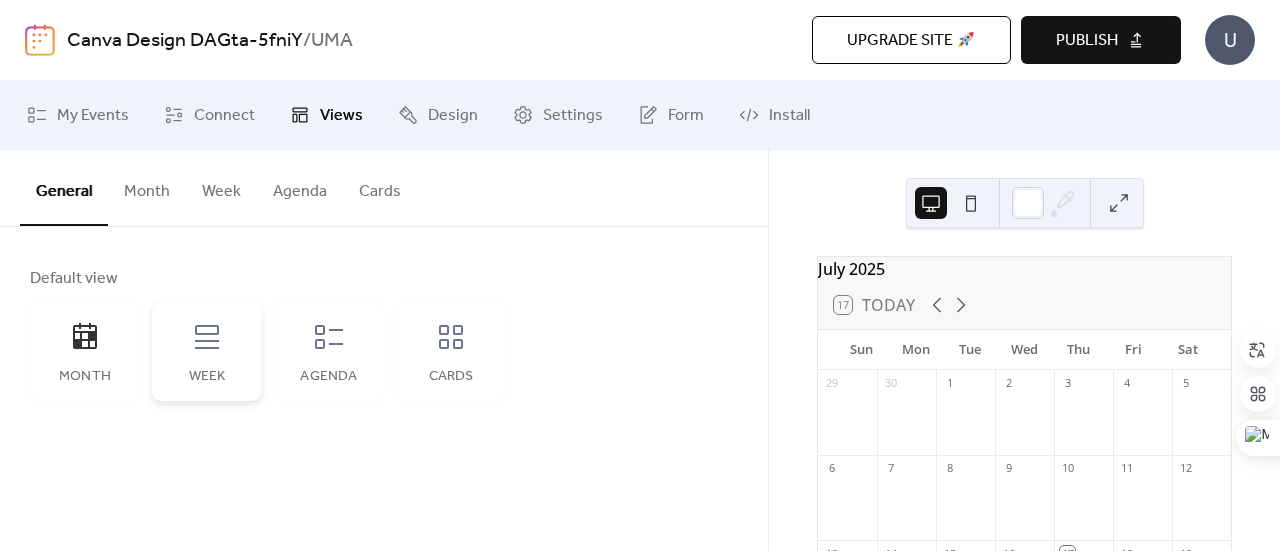 click 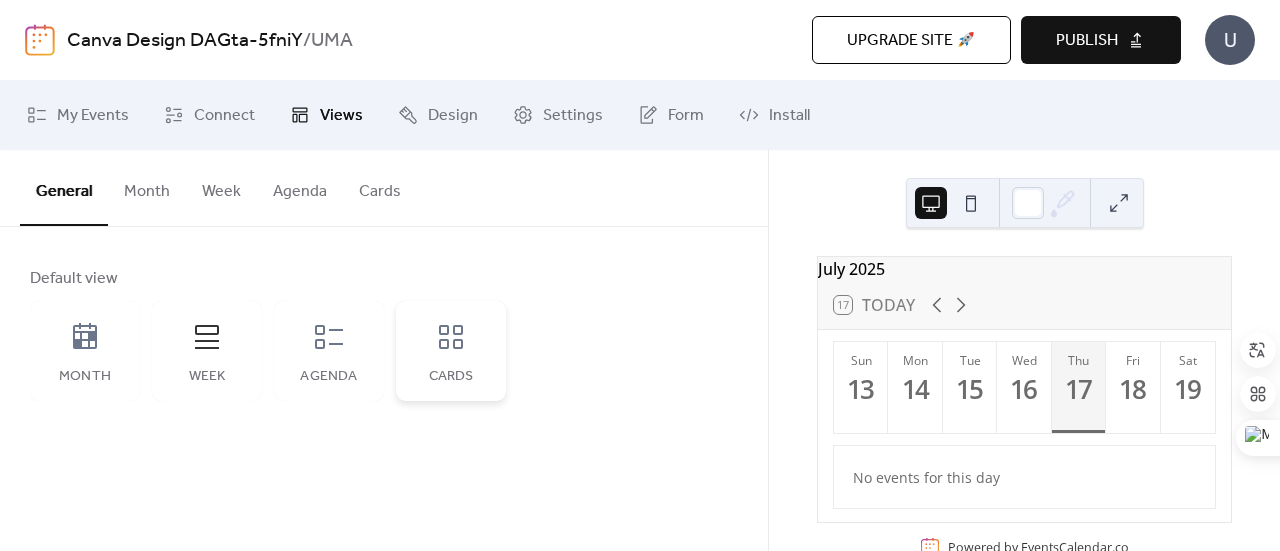 click on "Cards" at bounding box center (451, 377) 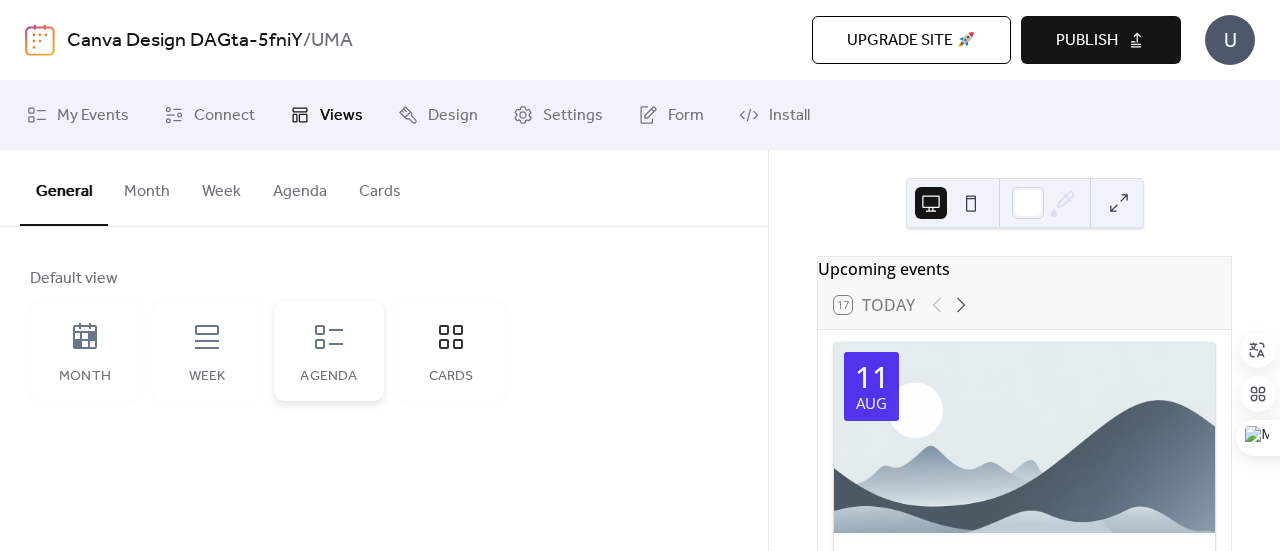 click on "Agenda" at bounding box center [329, 351] 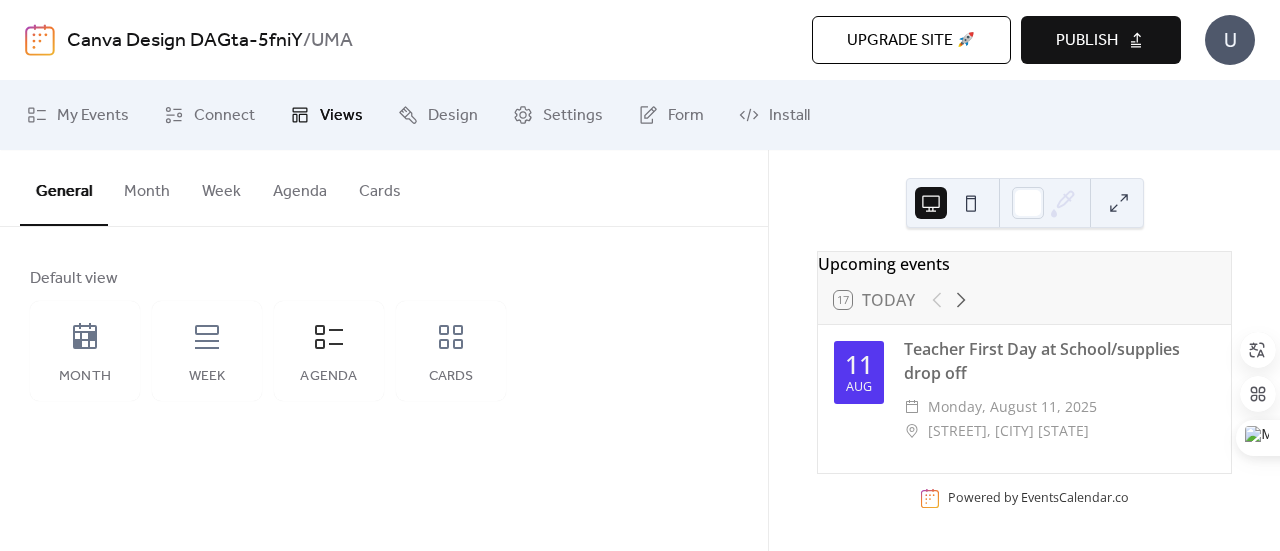 scroll, scrollTop: 15, scrollLeft: 0, axis: vertical 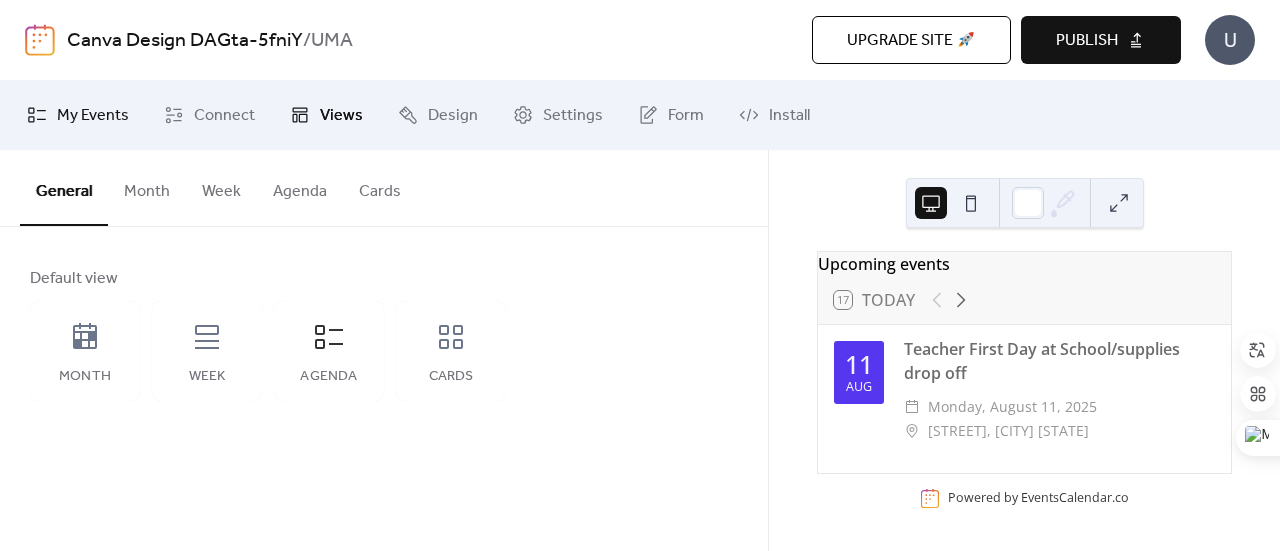 click on "My Events" at bounding box center [93, 116] 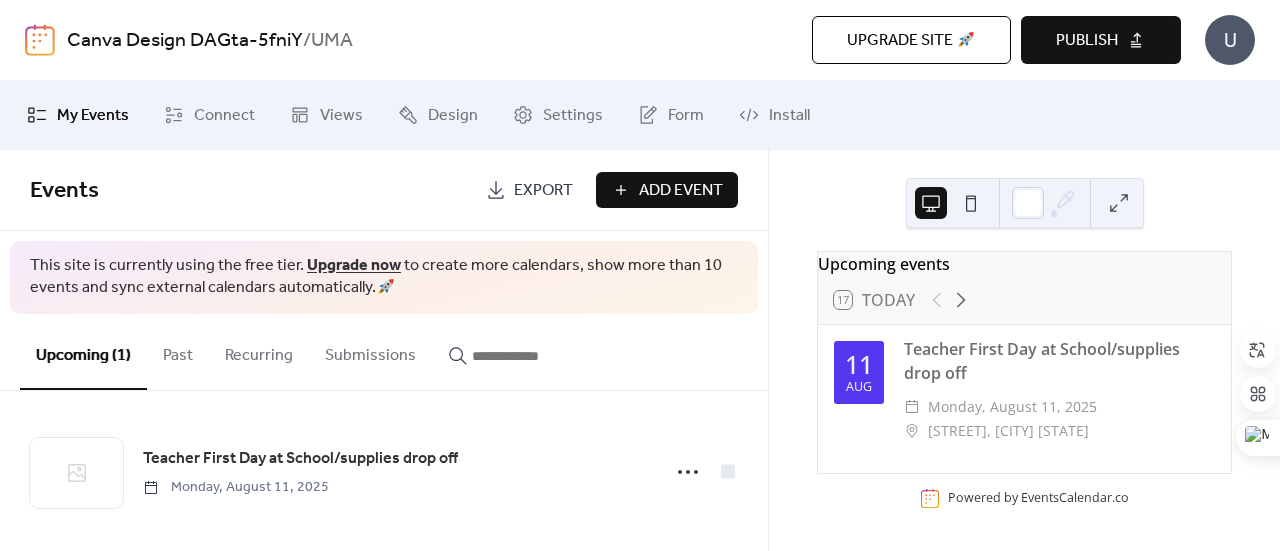 scroll, scrollTop: 20, scrollLeft: 0, axis: vertical 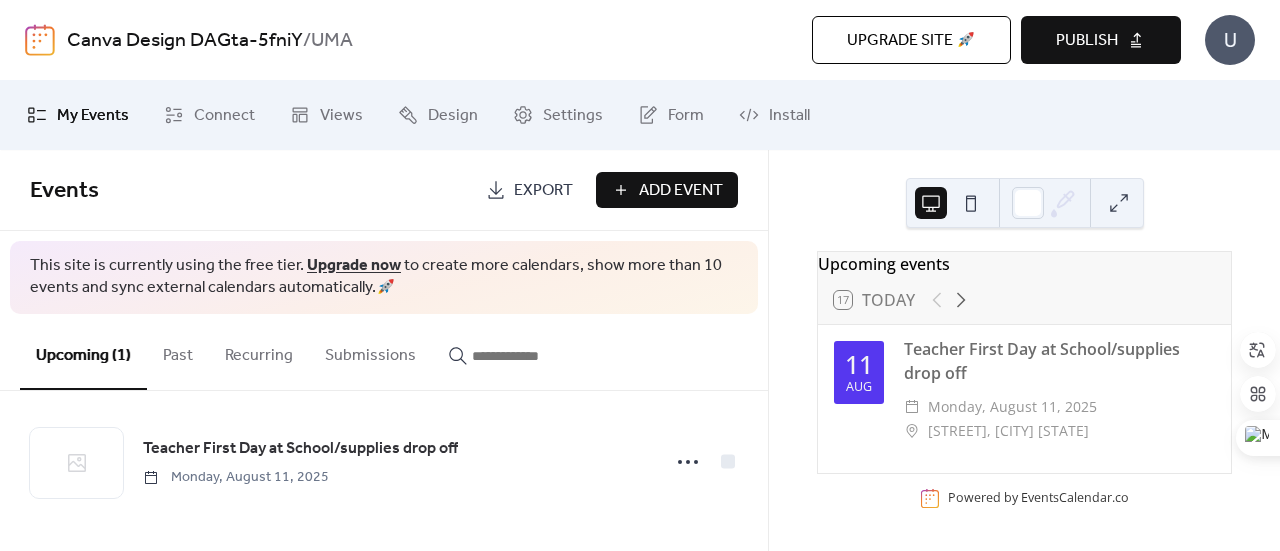 click on "Add Event" at bounding box center [681, 191] 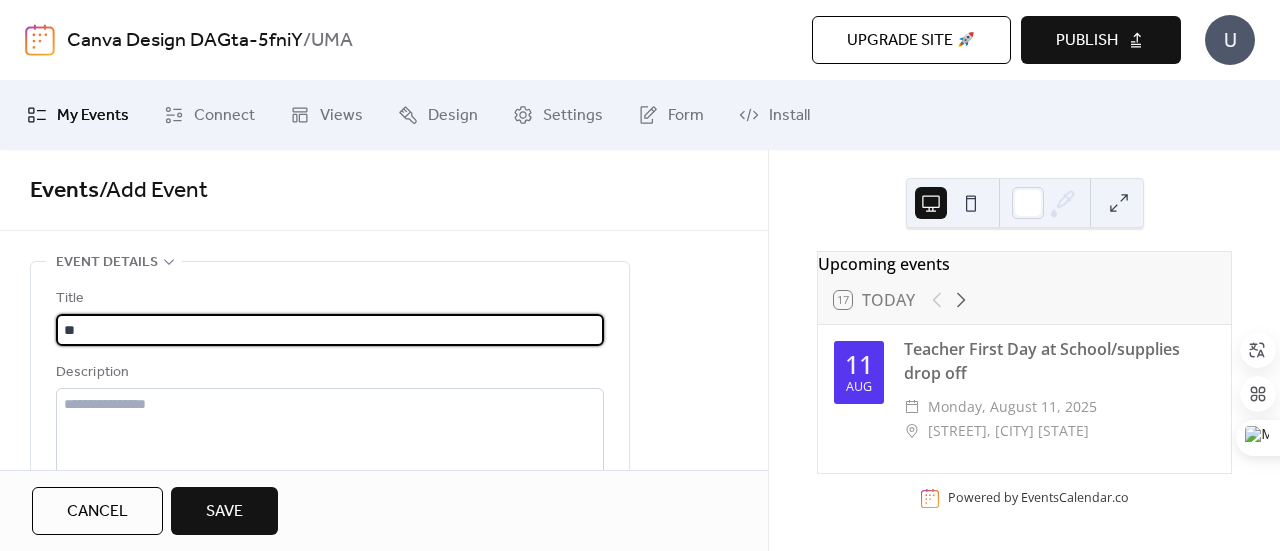 type on "*" 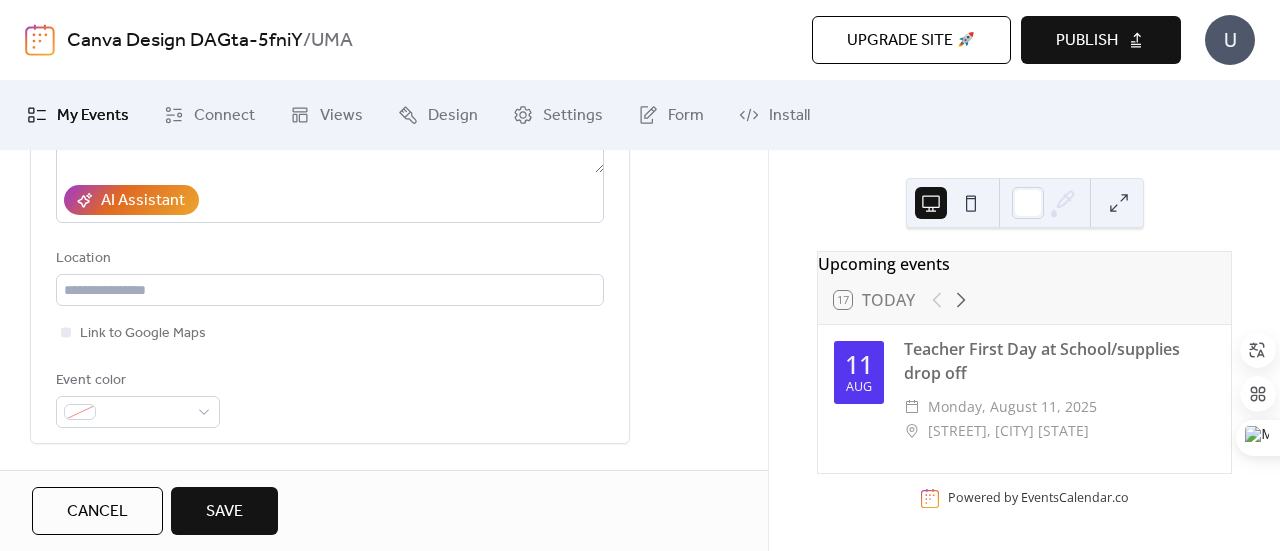 scroll, scrollTop: 320, scrollLeft: 0, axis: vertical 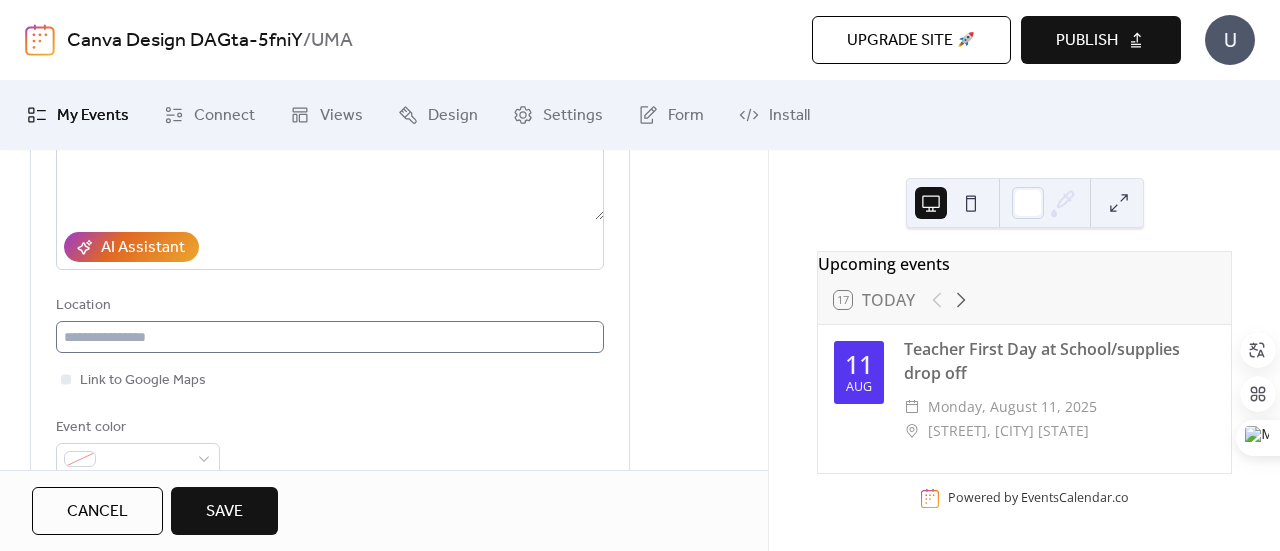 type on "**********" 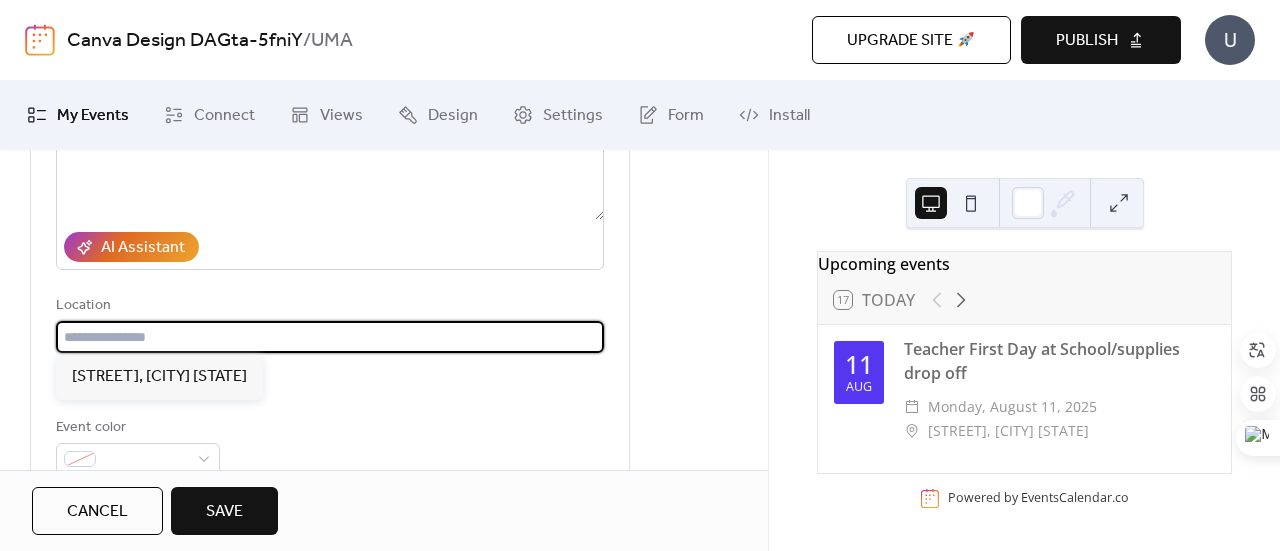 click at bounding box center (330, 337) 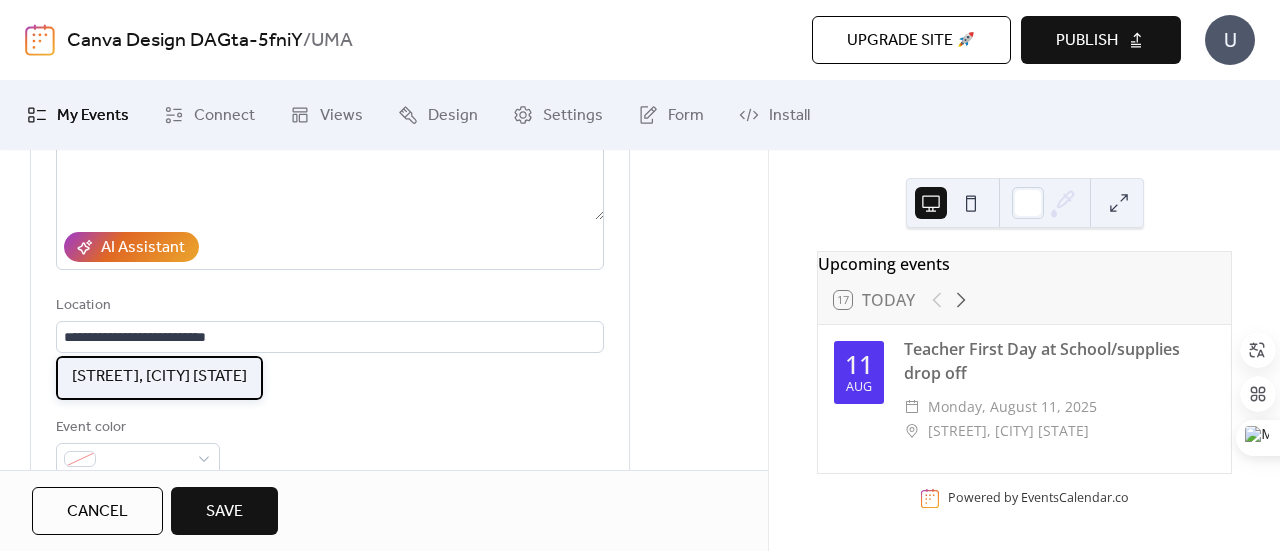click on "[STREET], [CITY] [STATE]" at bounding box center [159, 378] 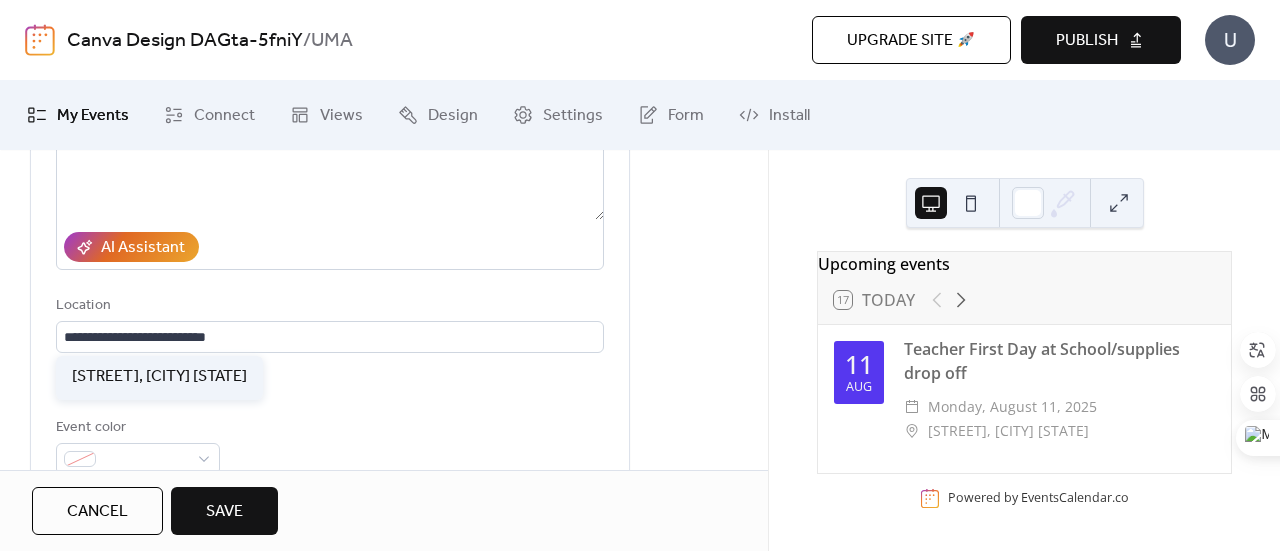 type on "**********" 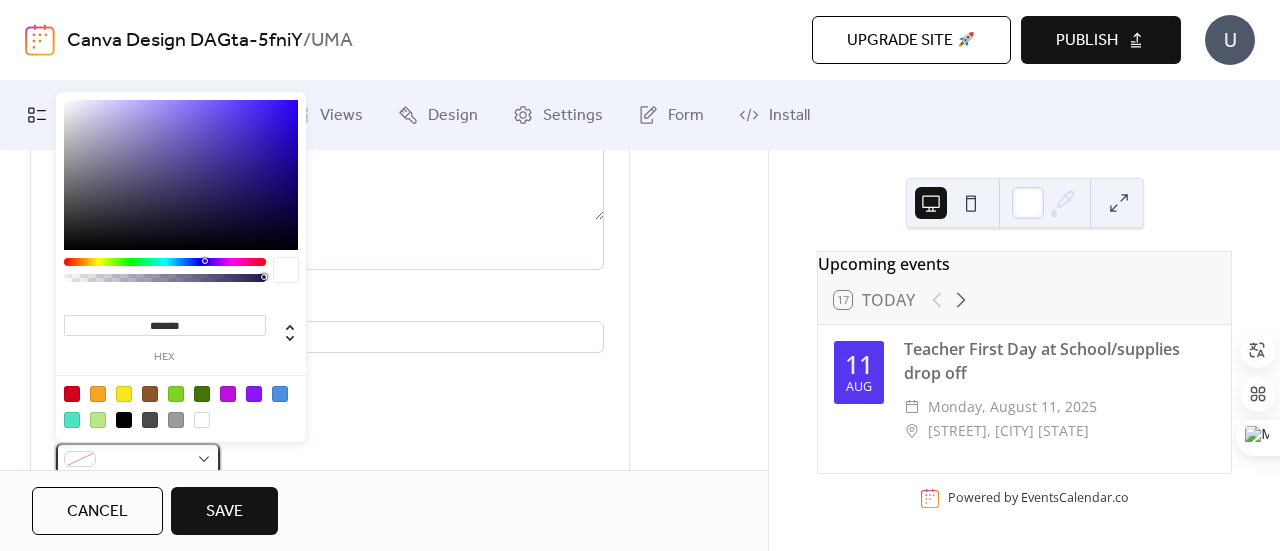 click at bounding box center (138, 459) 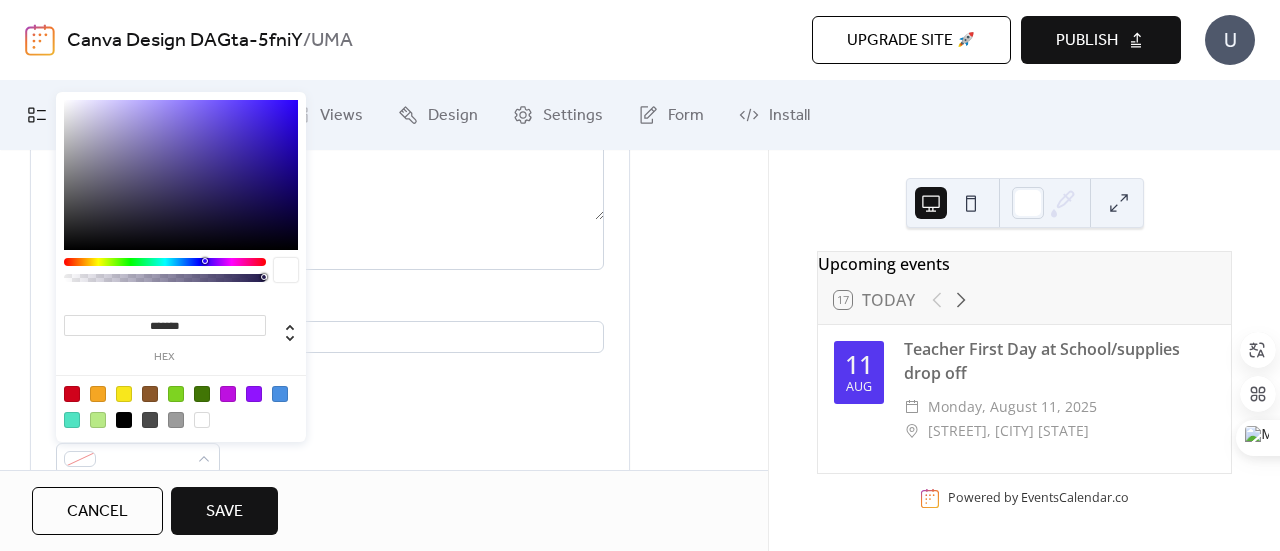 type on "*******" 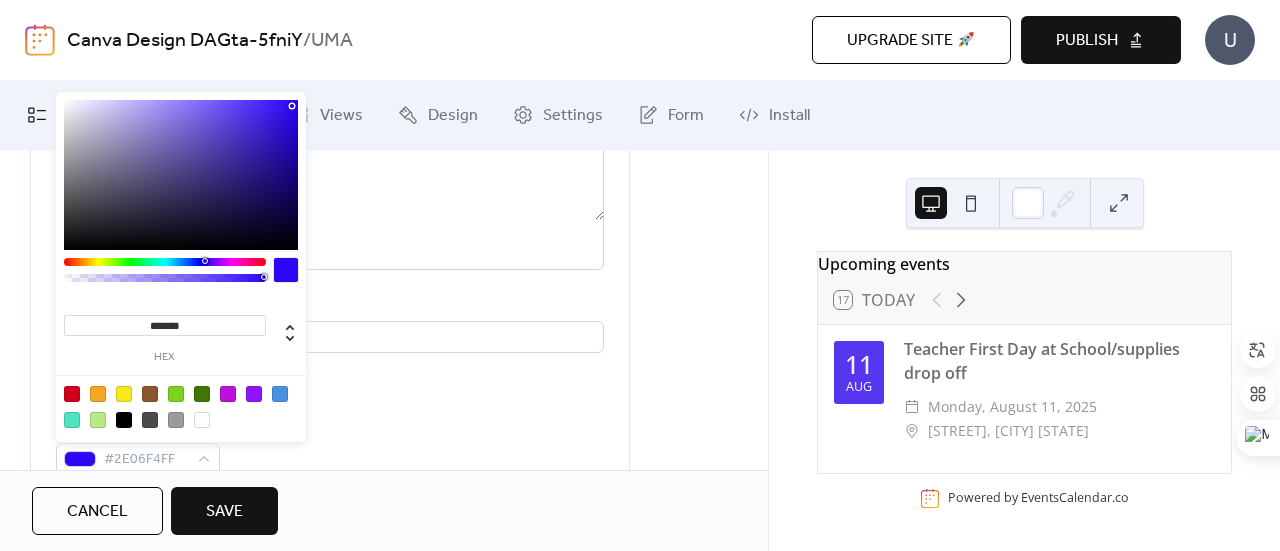 click at bounding box center (181, 175) 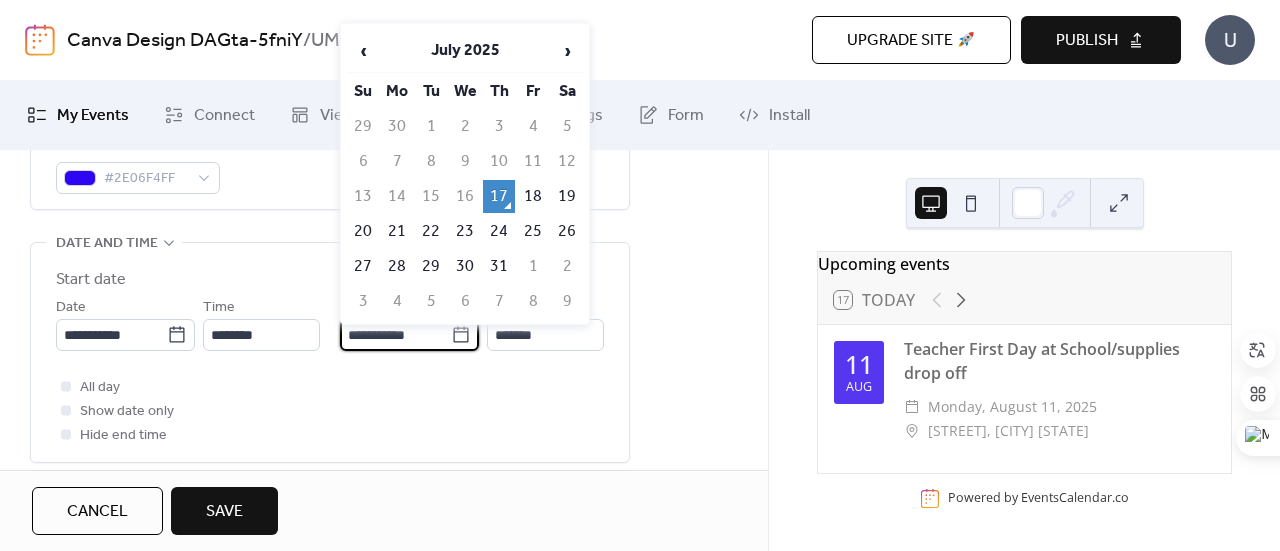 click on "**********" at bounding box center [395, 335] 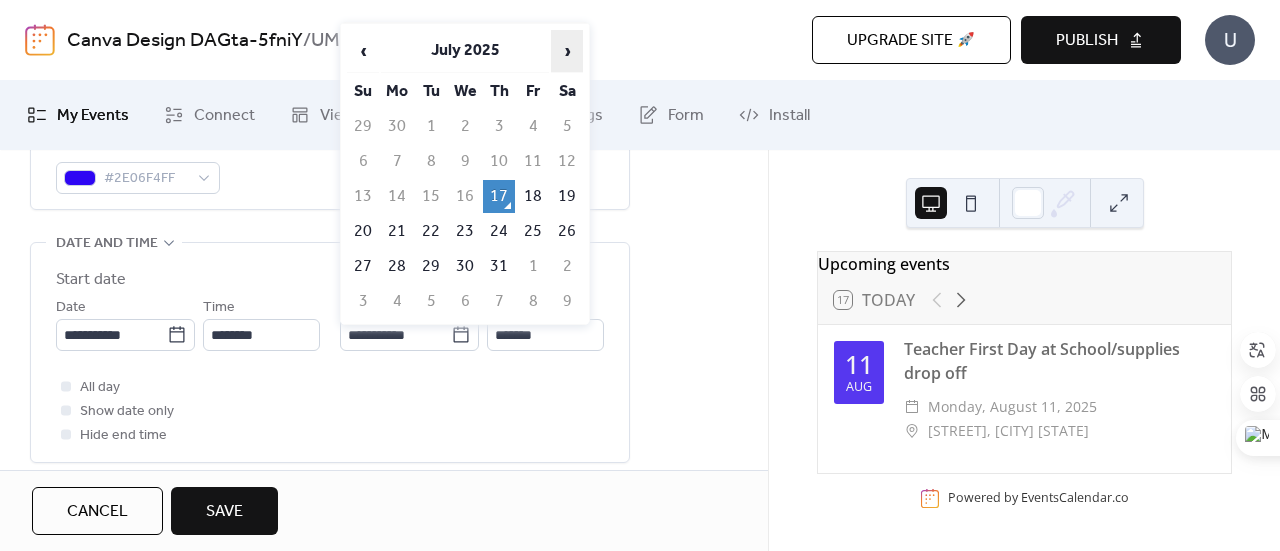click on "›" at bounding box center [567, 51] 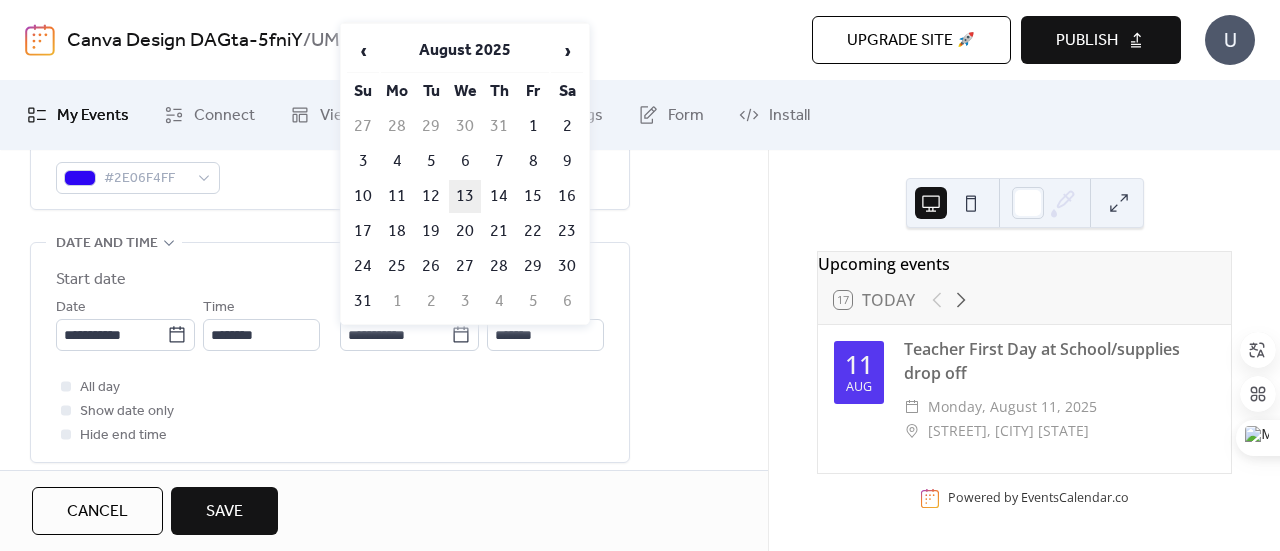 click on "13" at bounding box center [465, 196] 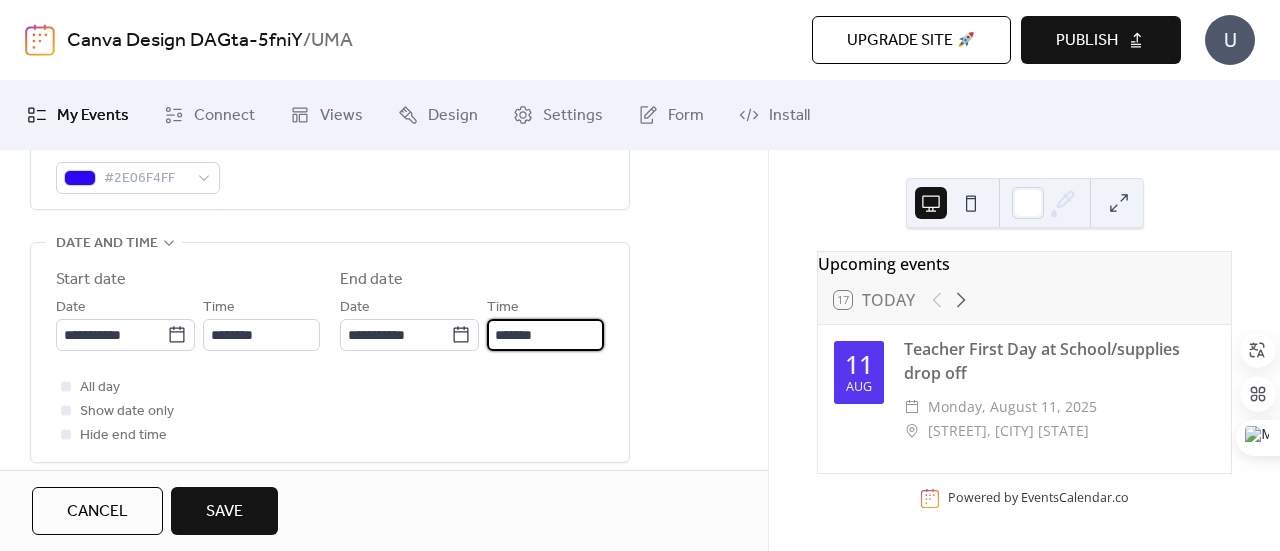 click on "*******" at bounding box center [545, 335] 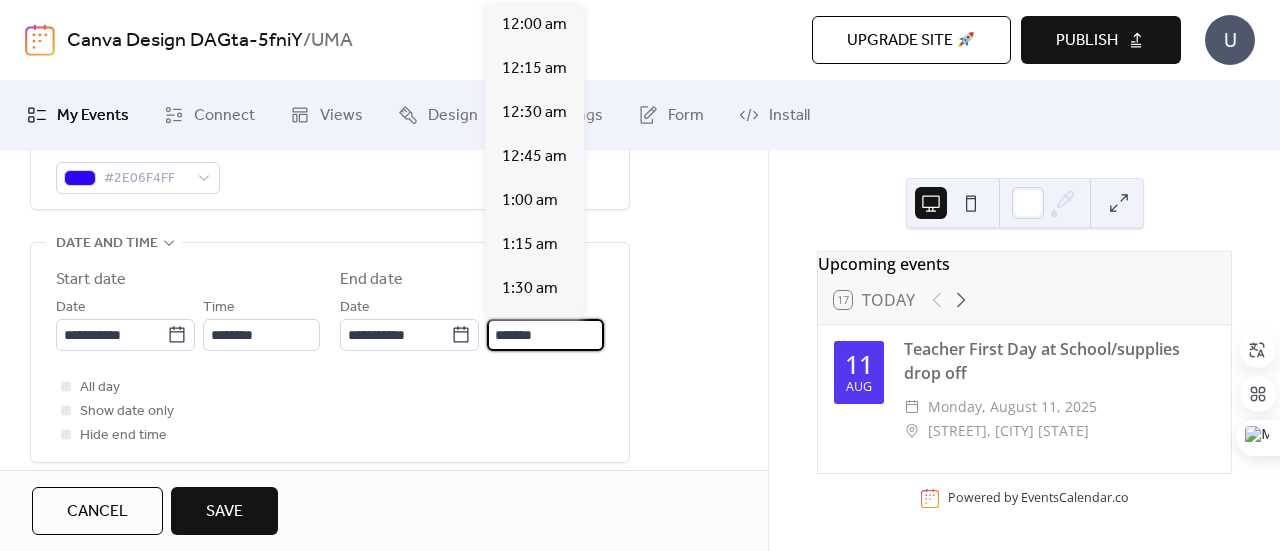 scroll, scrollTop: 2288, scrollLeft: 0, axis: vertical 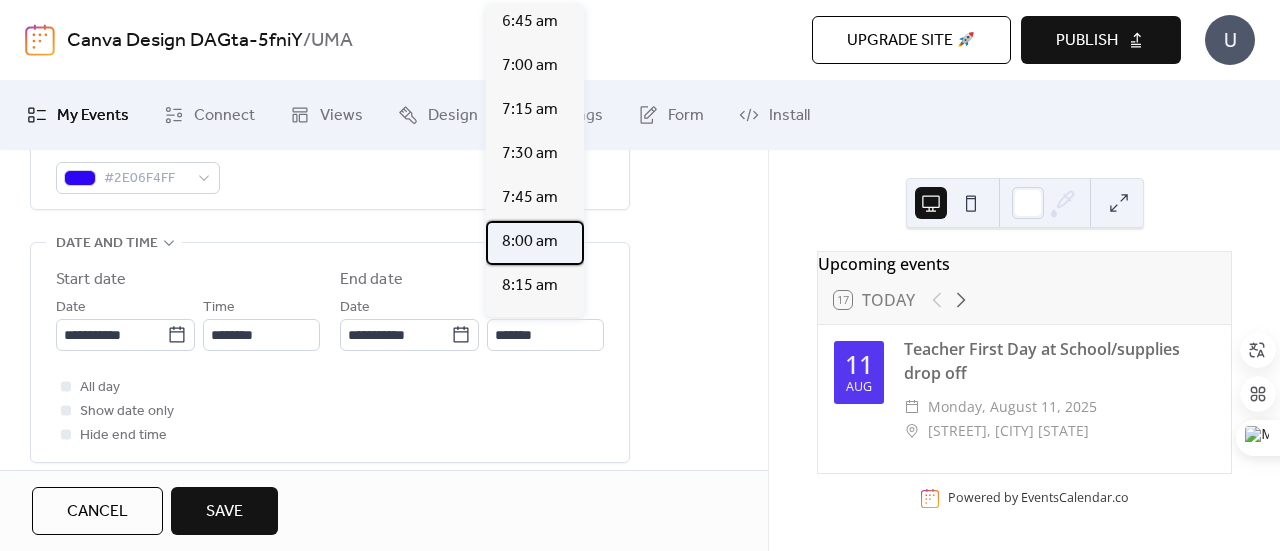 click on "8:00 am" at bounding box center (530, 242) 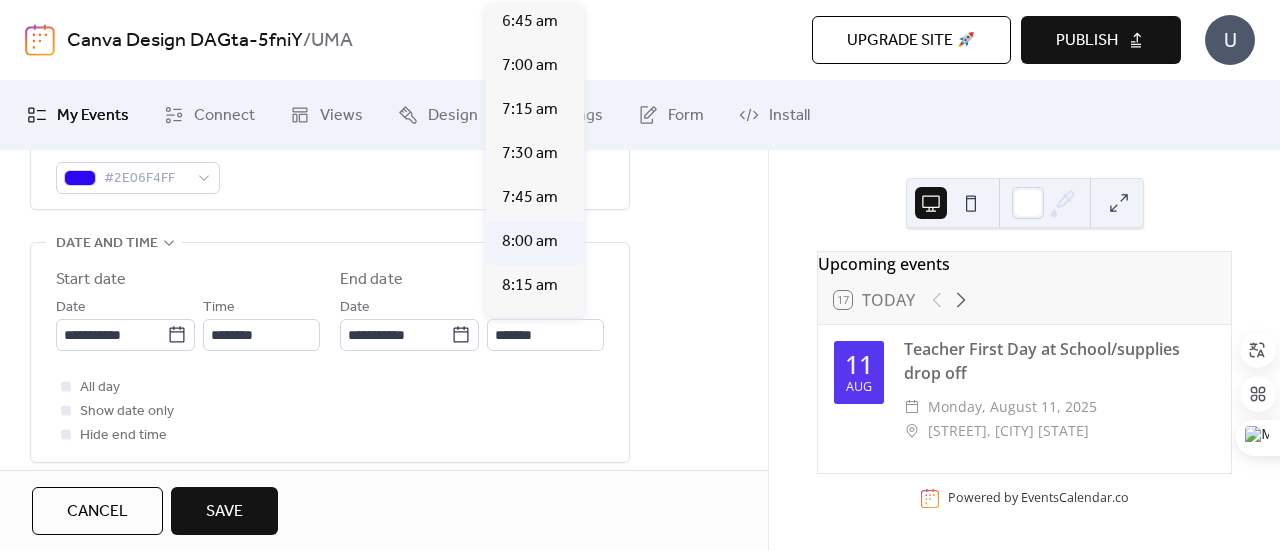 type on "*******" 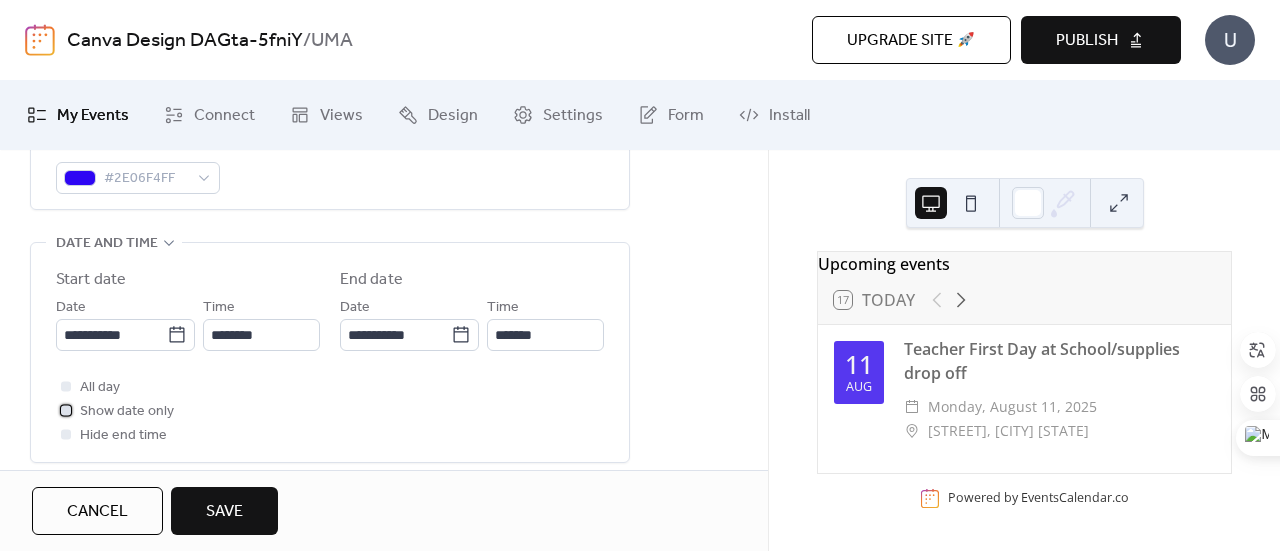 click at bounding box center [66, 410] 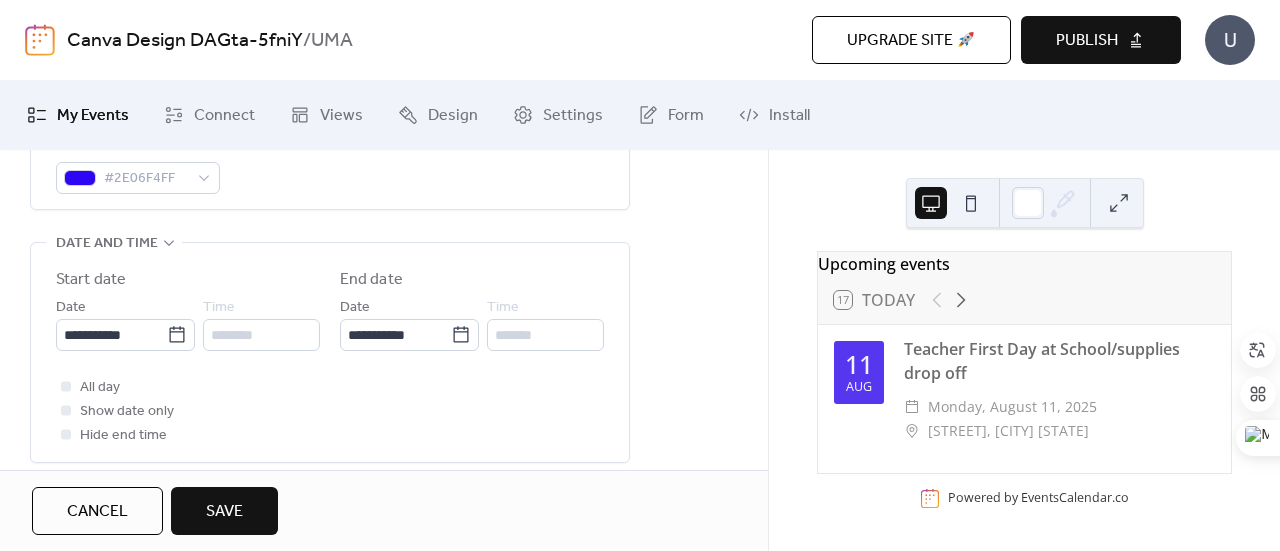 click at bounding box center [66, 386] 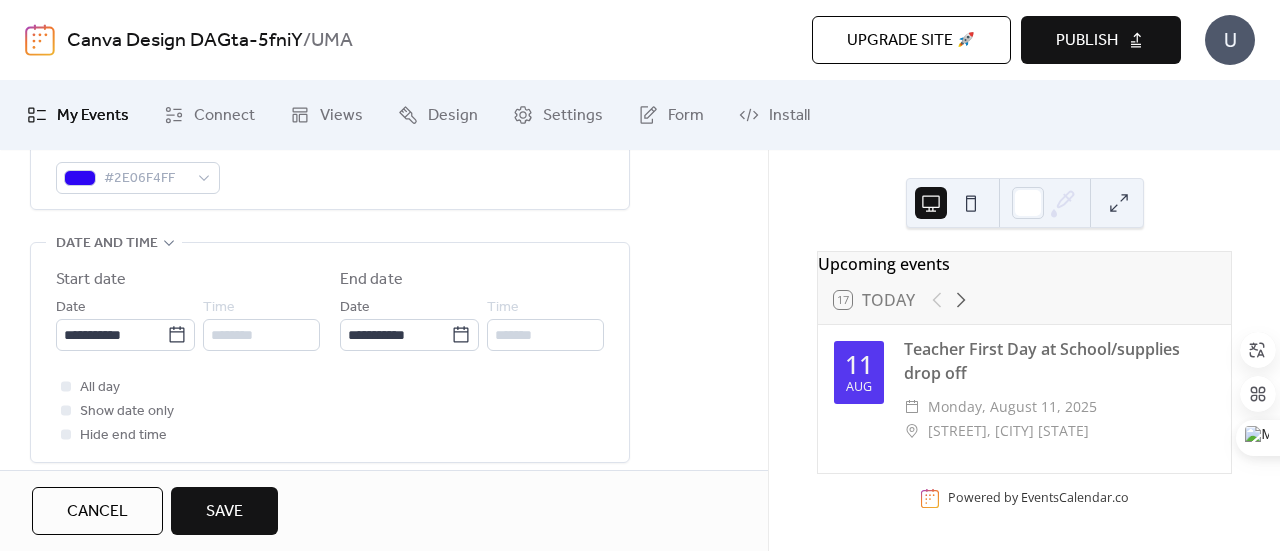 click at bounding box center (66, 386) 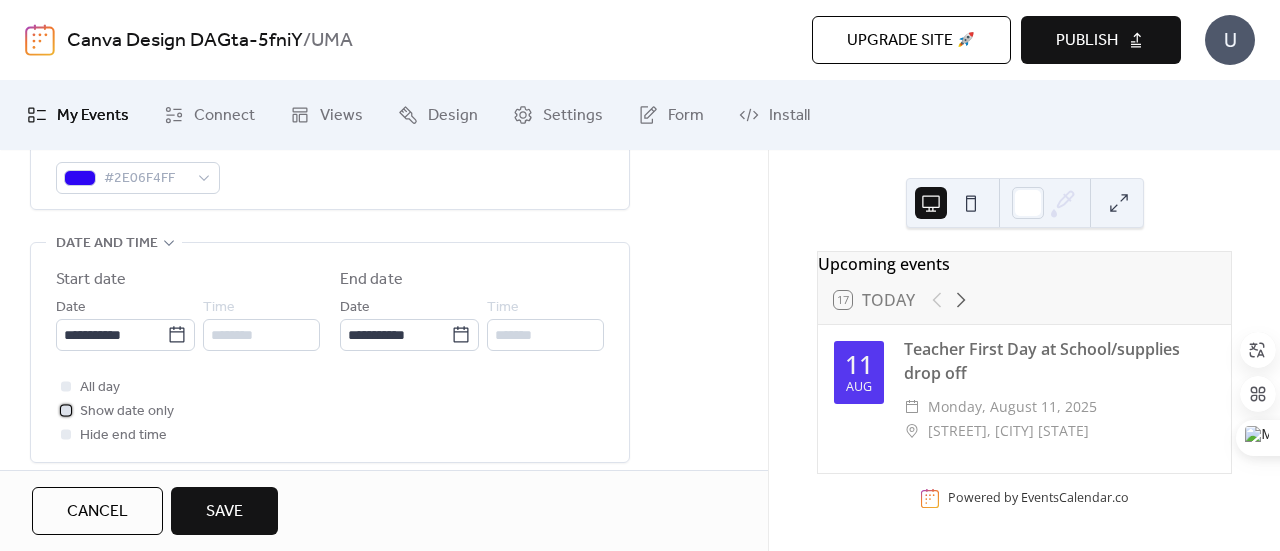 click at bounding box center [66, 410] 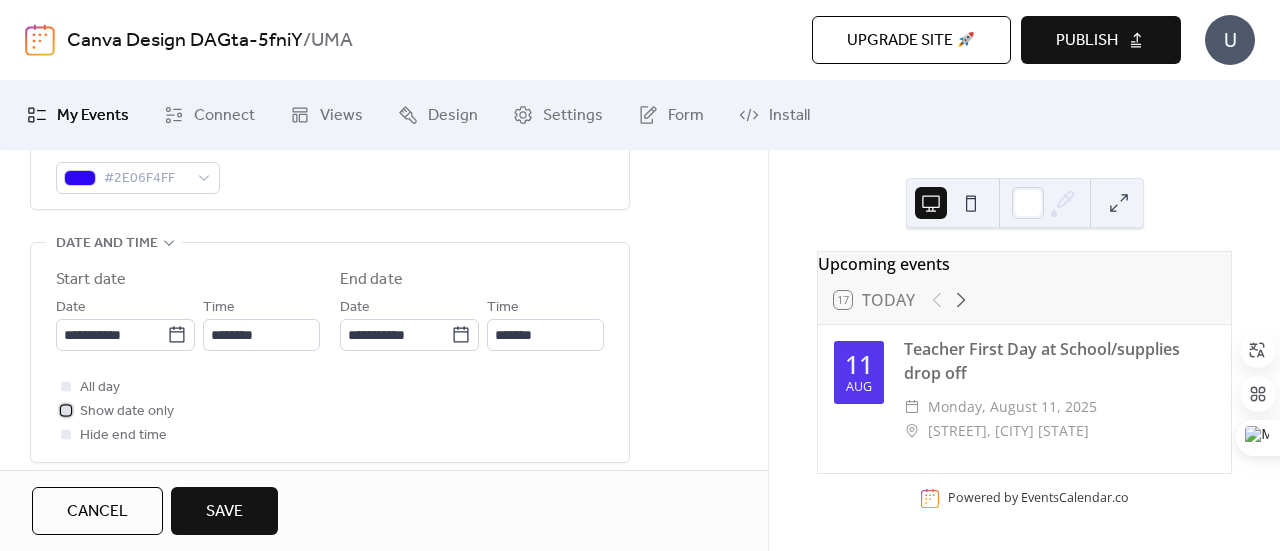 click at bounding box center [66, 410] 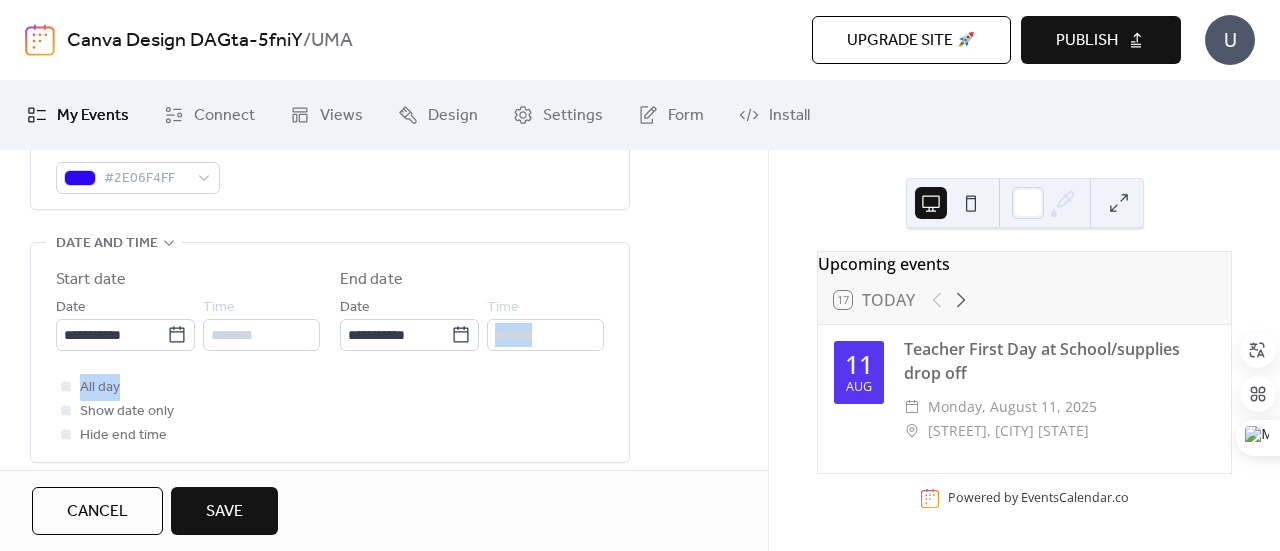 drag, startPoint x: 761, startPoint y: 341, endPoint x: 759, endPoint y: 362, distance: 21.095022 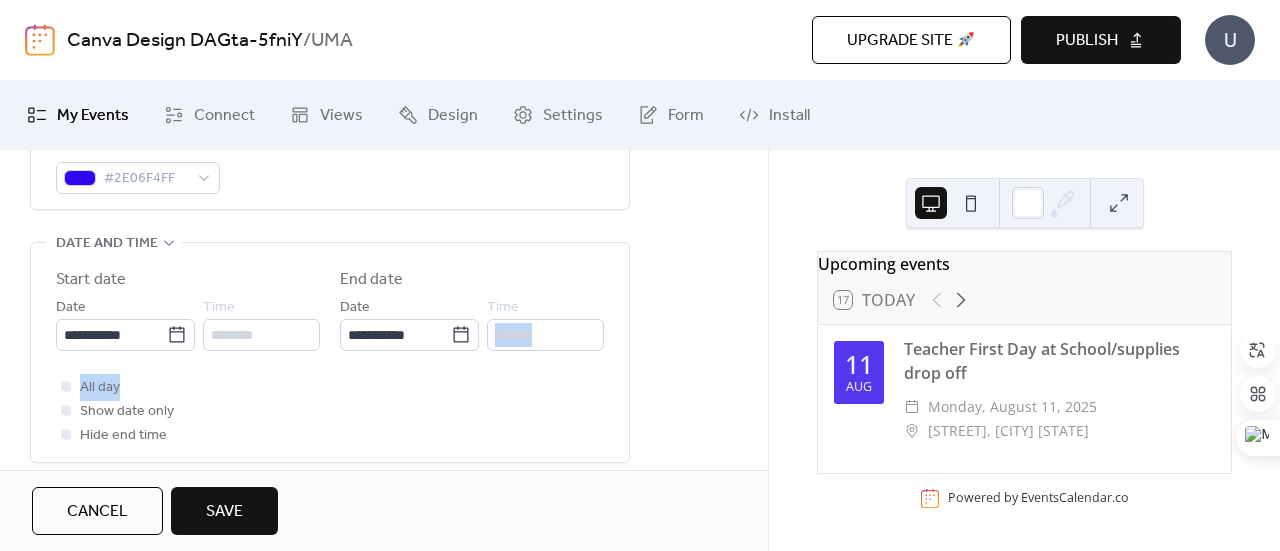 click on "**********" at bounding box center (384, 301) 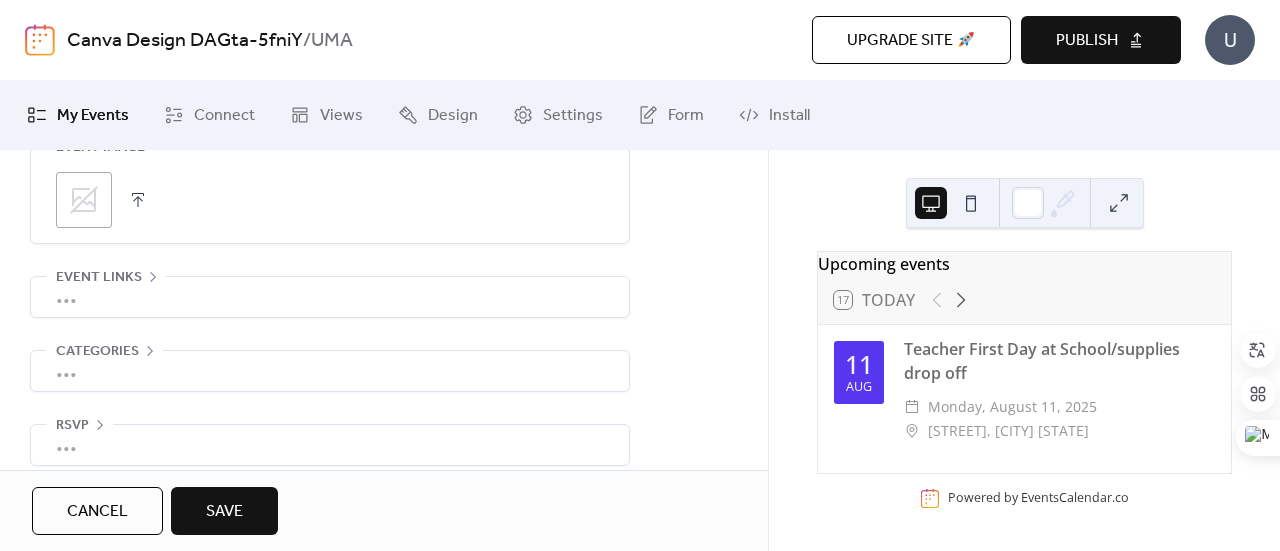 scroll, scrollTop: 1070, scrollLeft: 0, axis: vertical 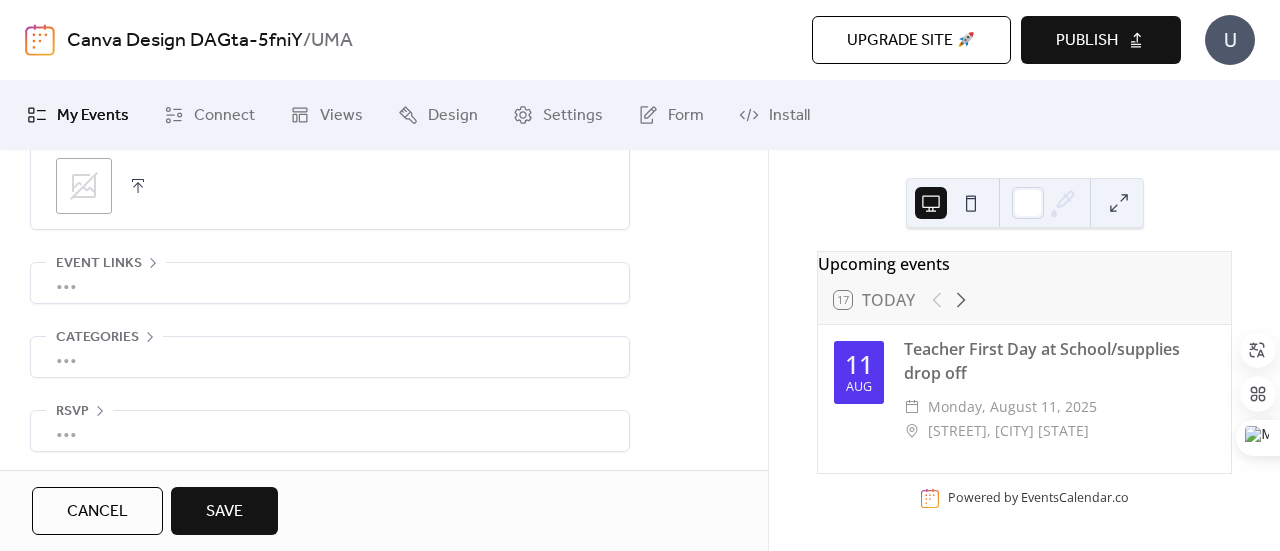 click on "Save" at bounding box center (224, 512) 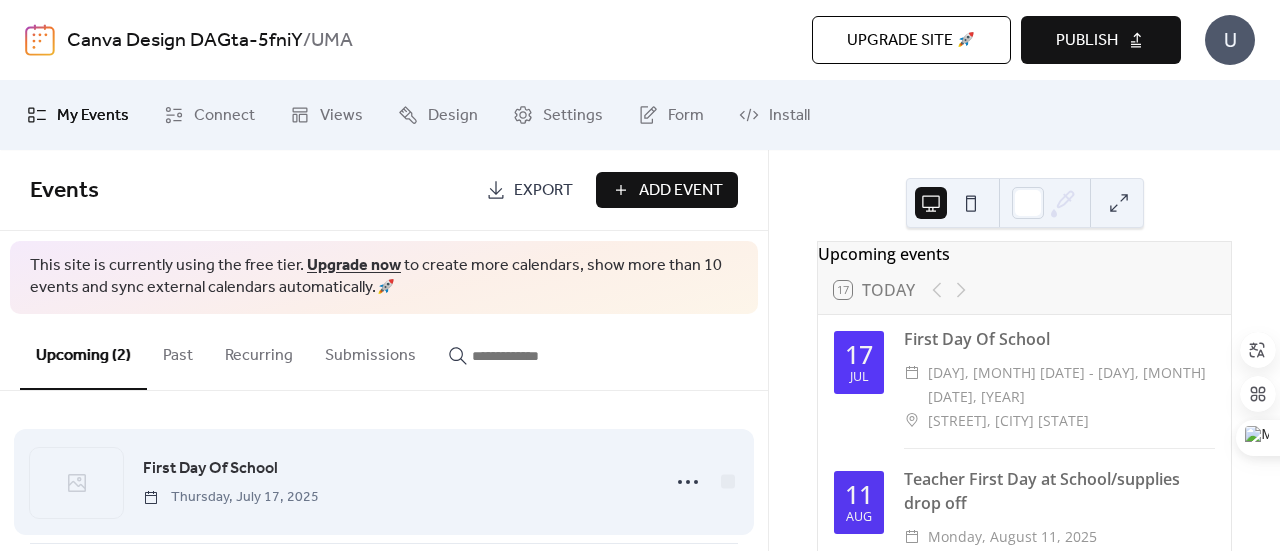 click on "Thursday, July 17, 2025" at bounding box center (231, 497) 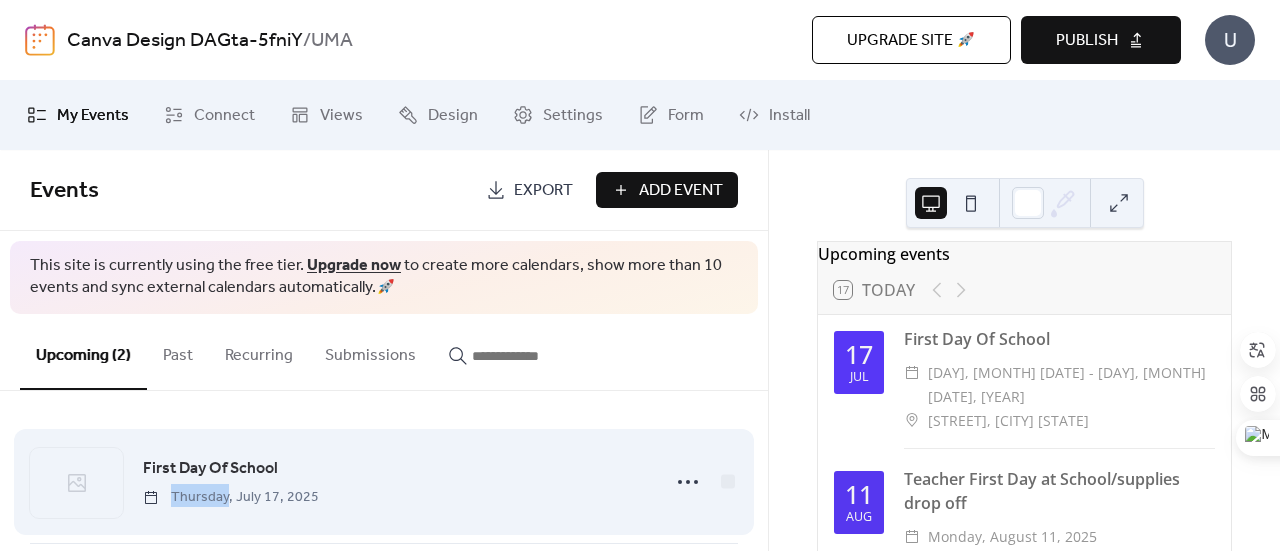 click on "First Day Of School [DAY], [MONTH] [DATE], [YEAR]" at bounding box center (395, 481) 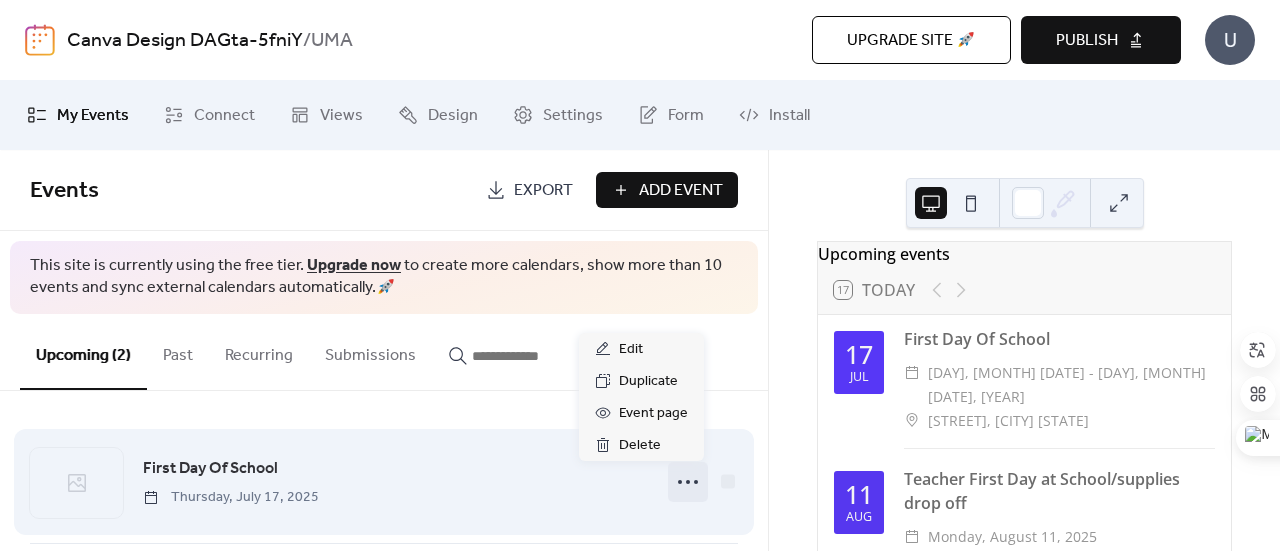 click 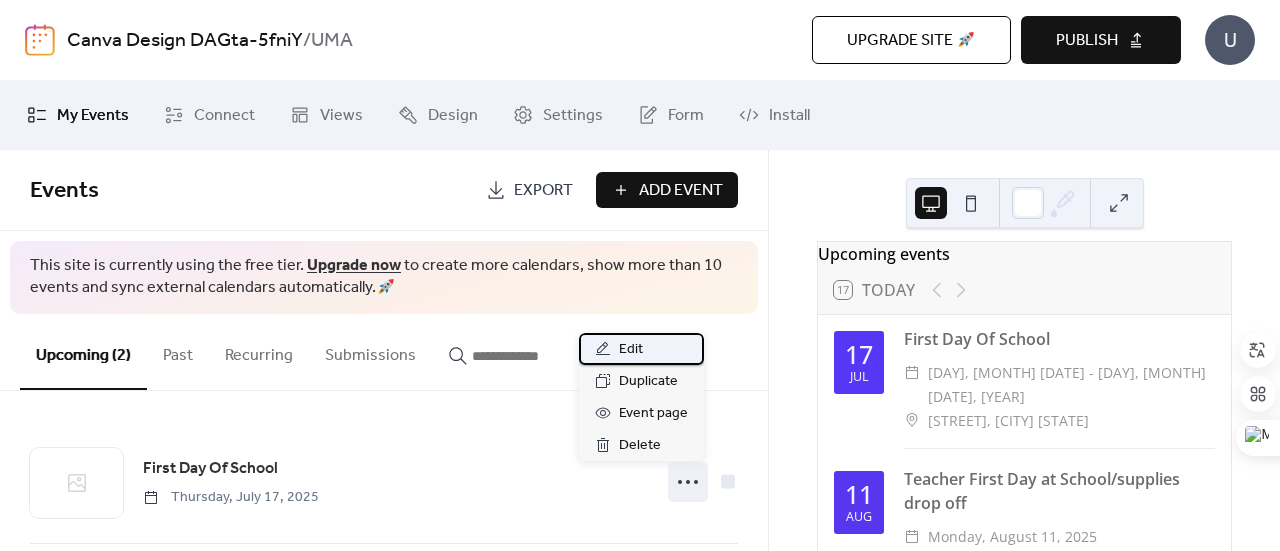 click on "Edit" at bounding box center [631, 350] 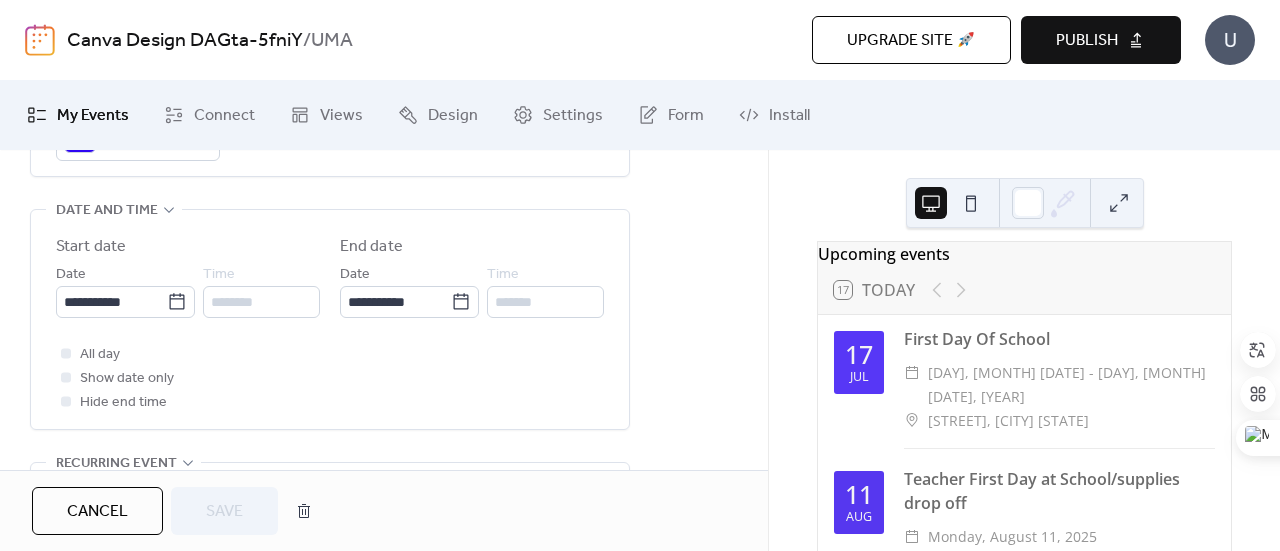 scroll, scrollTop: 648, scrollLeft: 0, axis: vertical 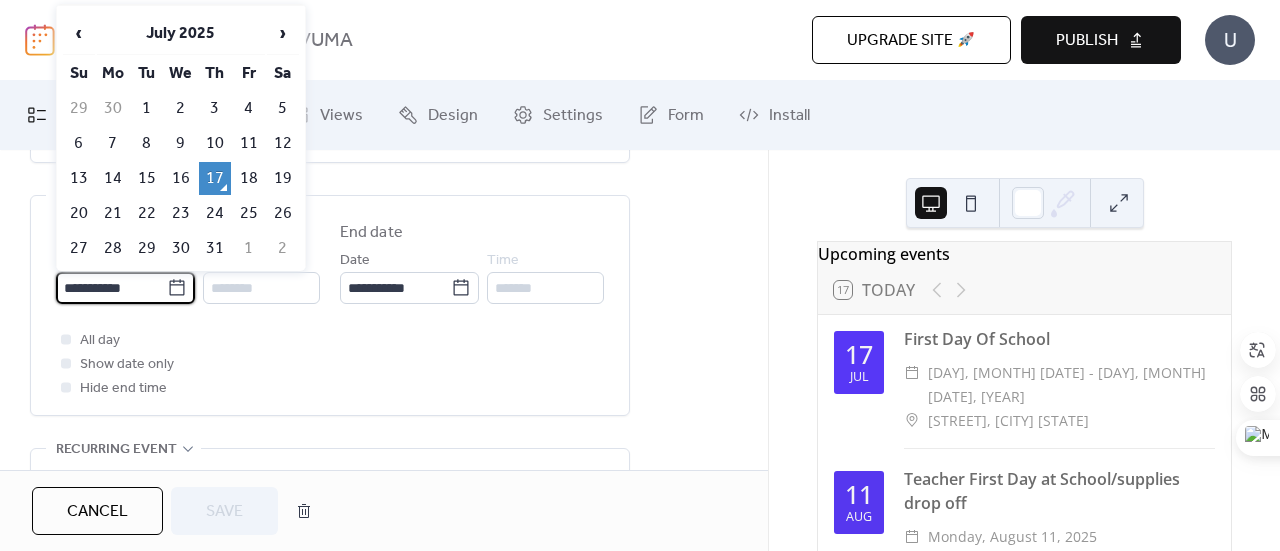 click on "**********" at bounding box center (111, 288) 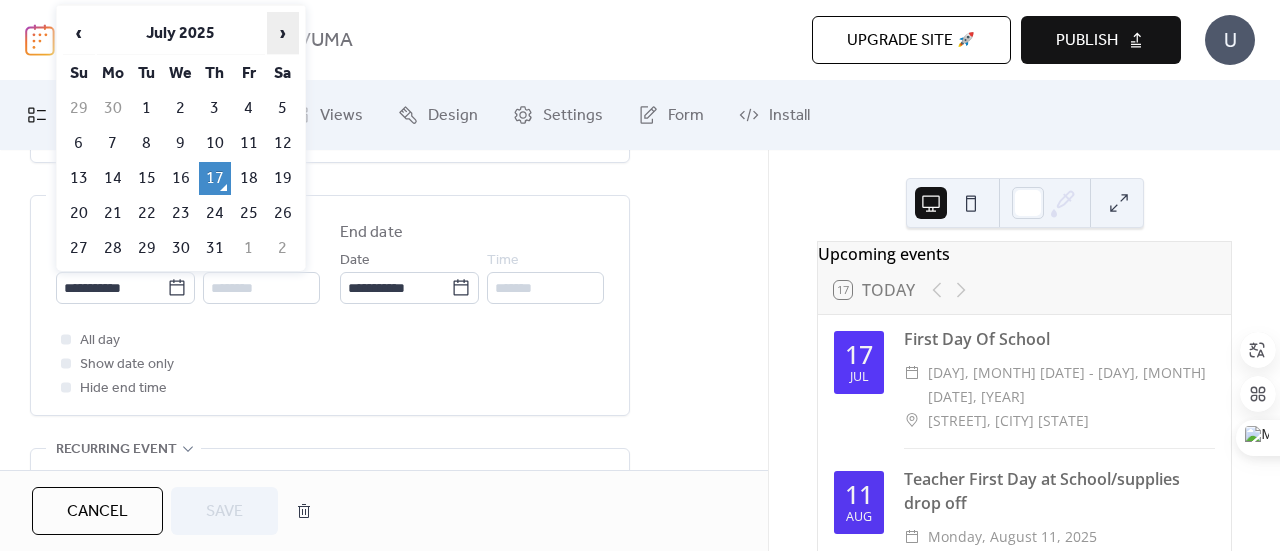 click on "›" at bounding box center [283, 33] 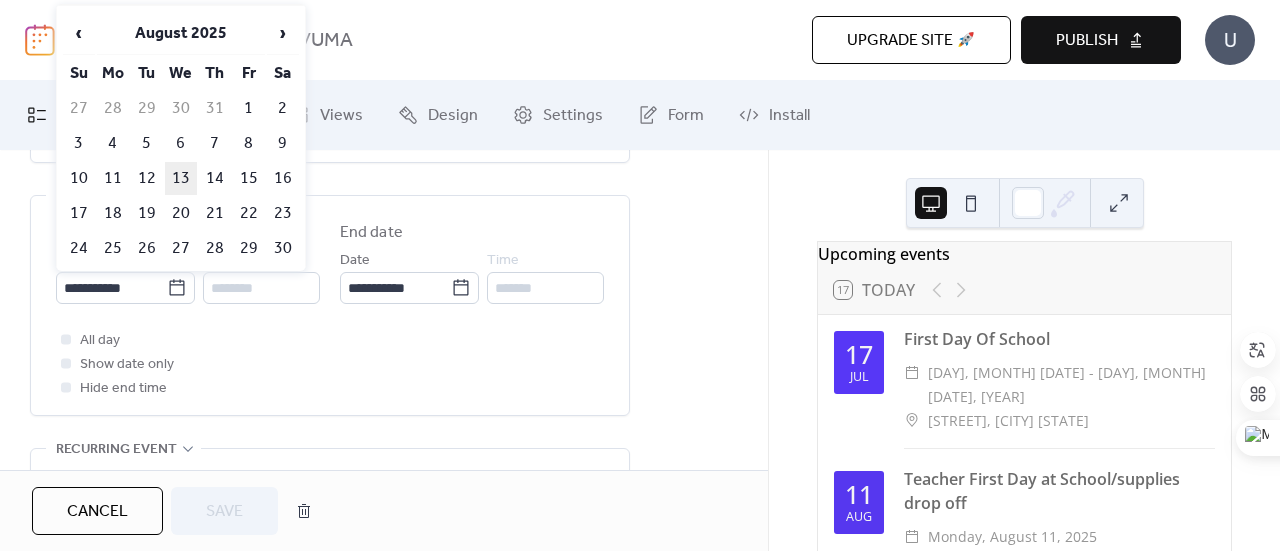 click on "13" at bounding box center (181, 178) 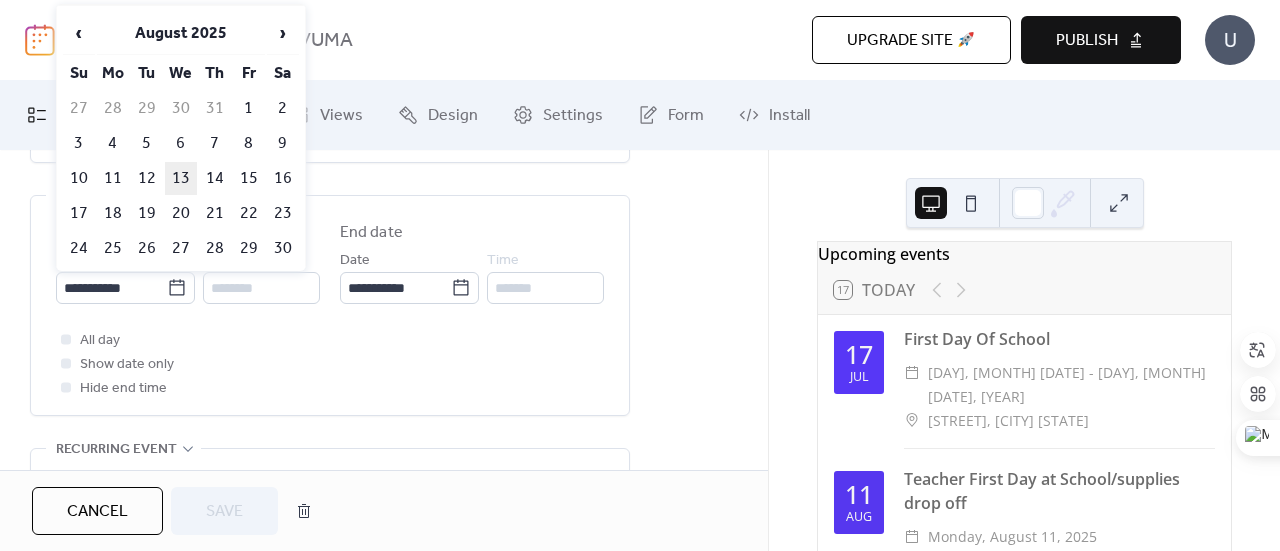 type on "**********" 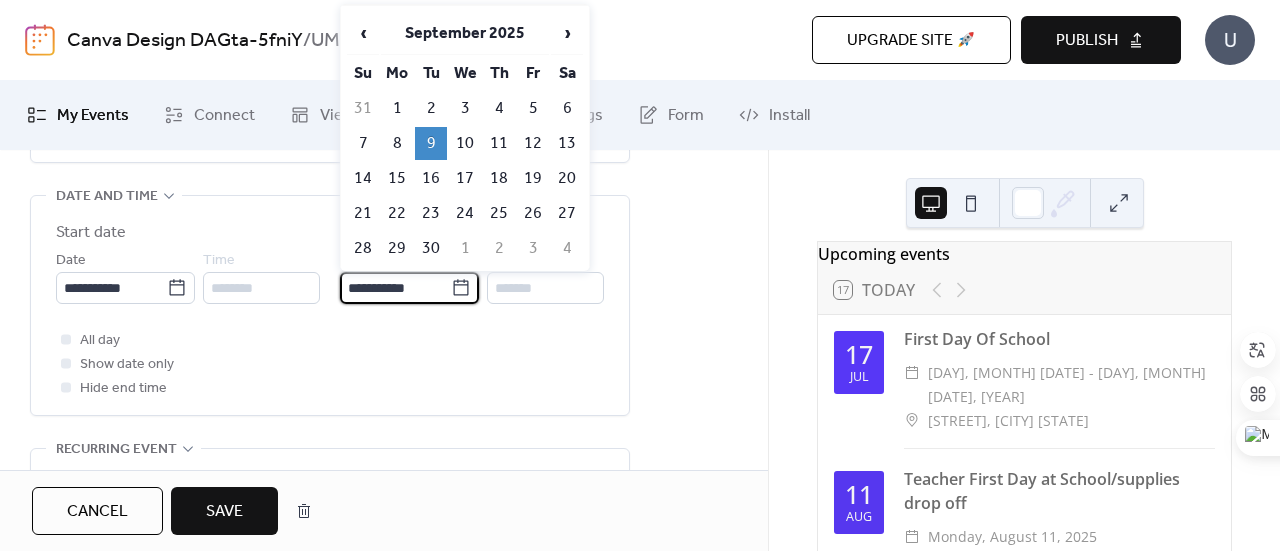 click on "**********" at bounding box center (395, 288) 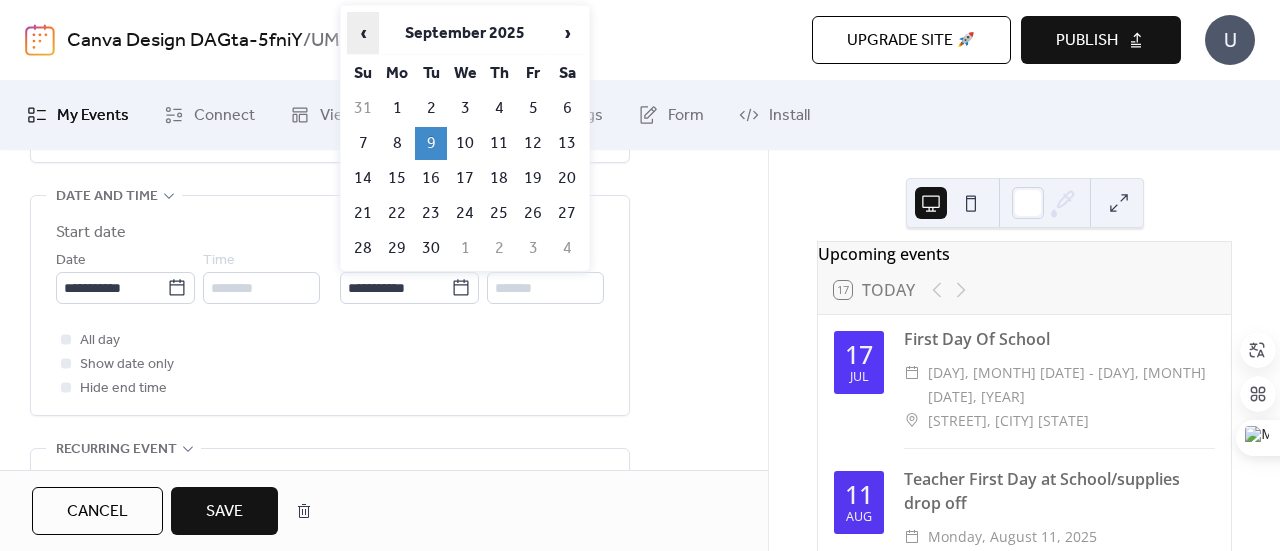 click on "‹" at bounding box center [363, 33] 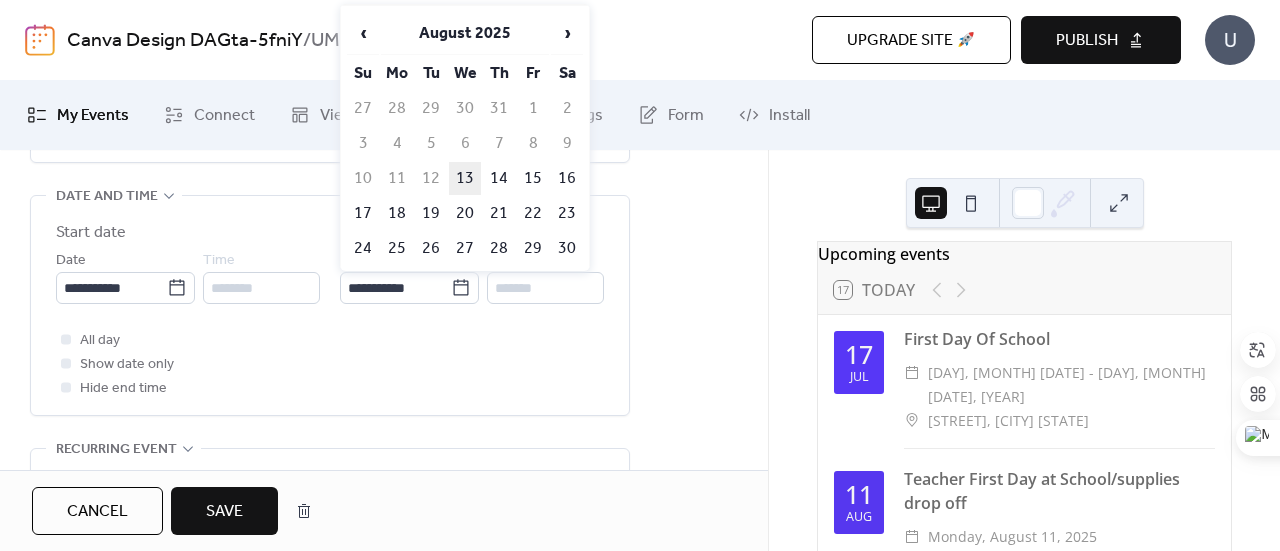 click on "13" at bounding box center (465, 178) 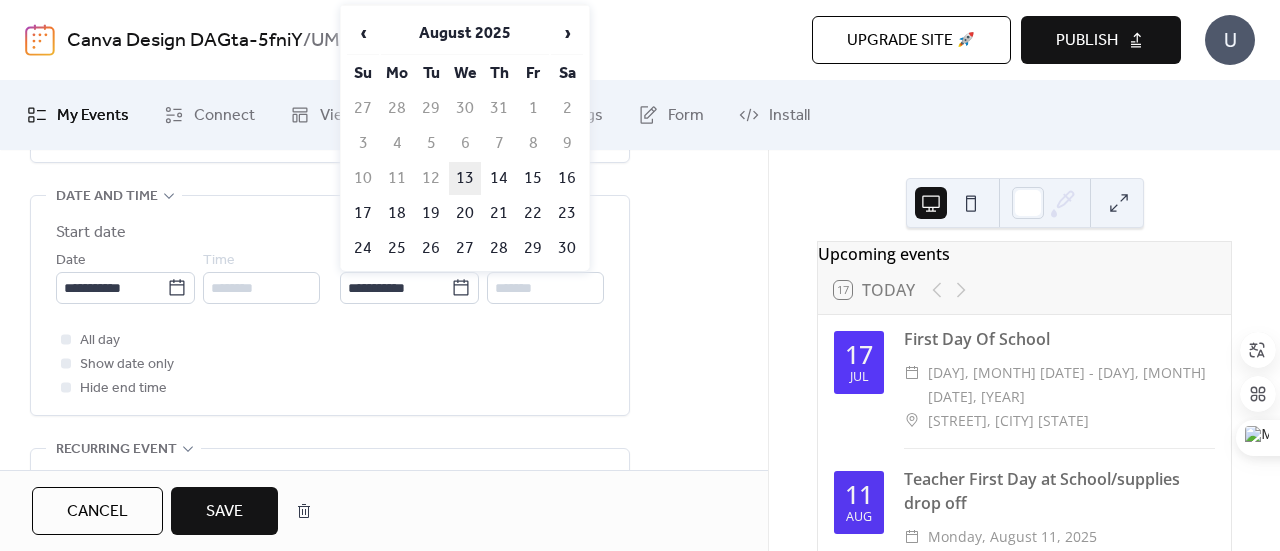 type on "**********" 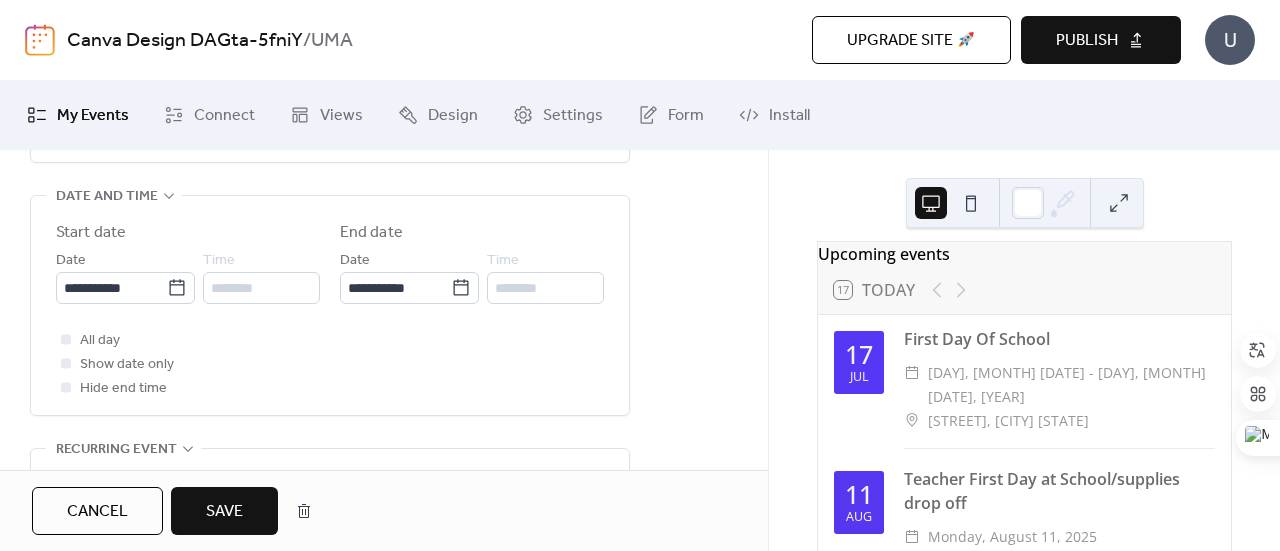 click on "Save" at bounding box center [224, 512] 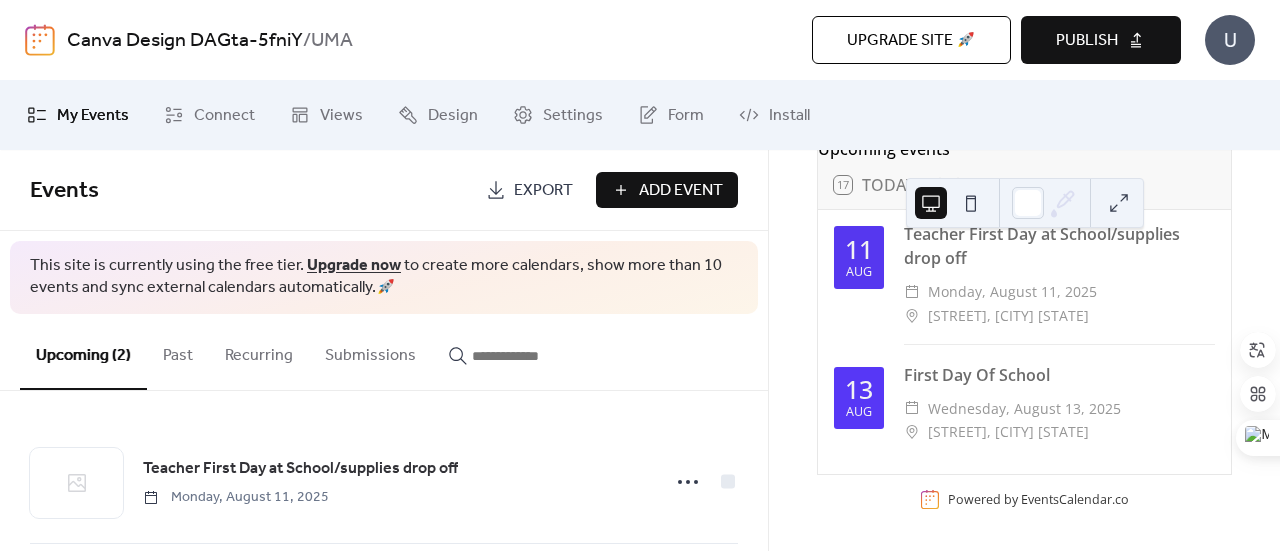 scroll, scrollTop: 131, scrollLeft: 0, axis: vertical 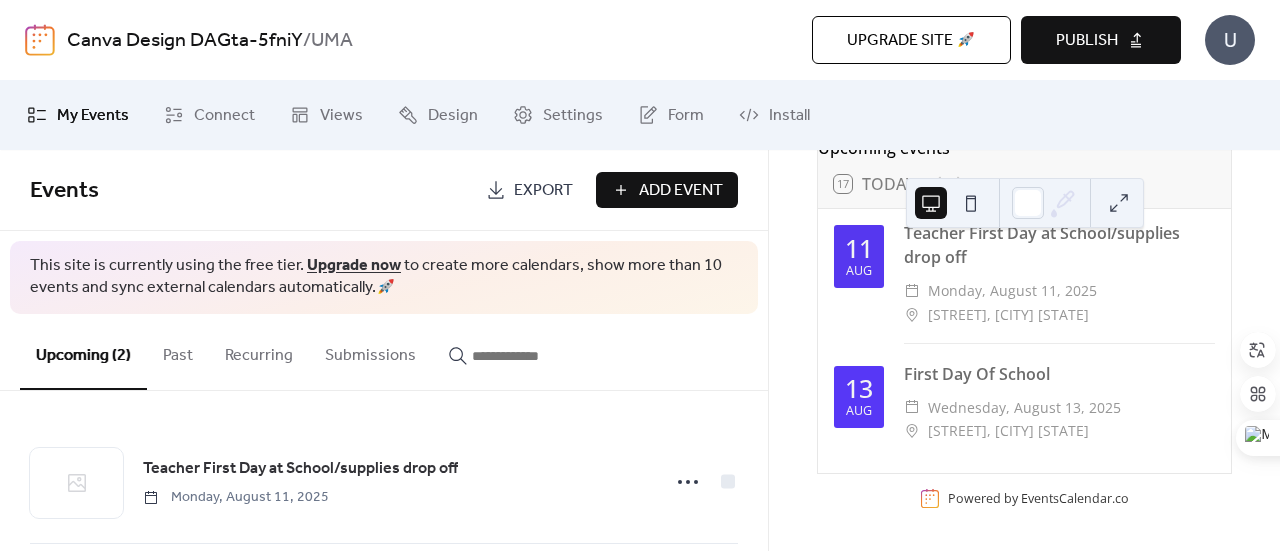 click on "Add Event" at bounding box center (681, 191) 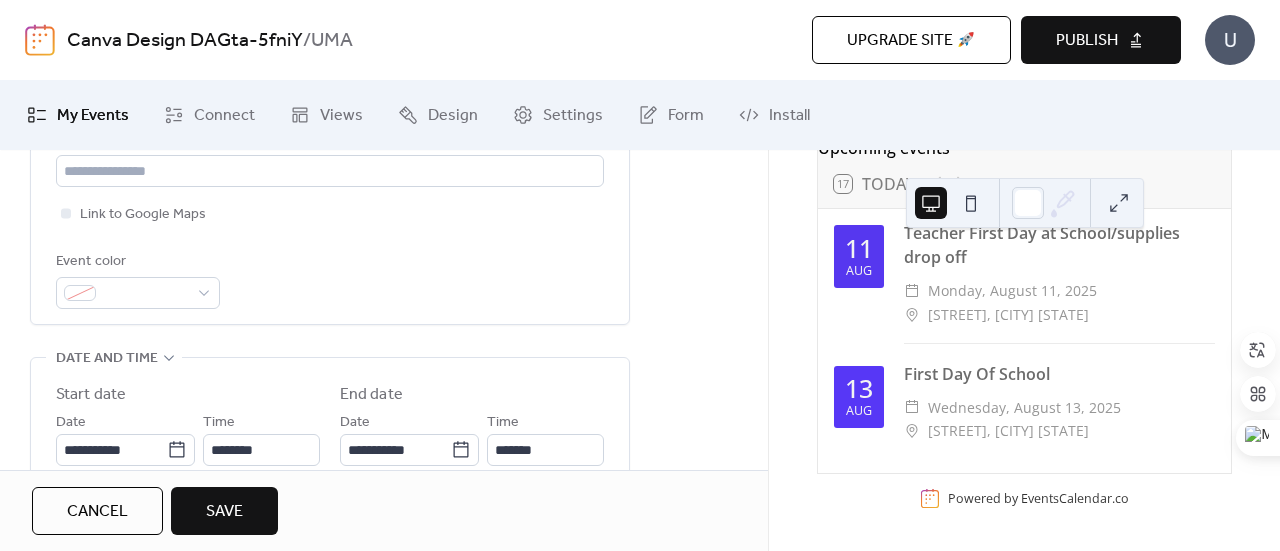 scroll, scrollTop: 498, scrollLeft: 0, axis: vertical 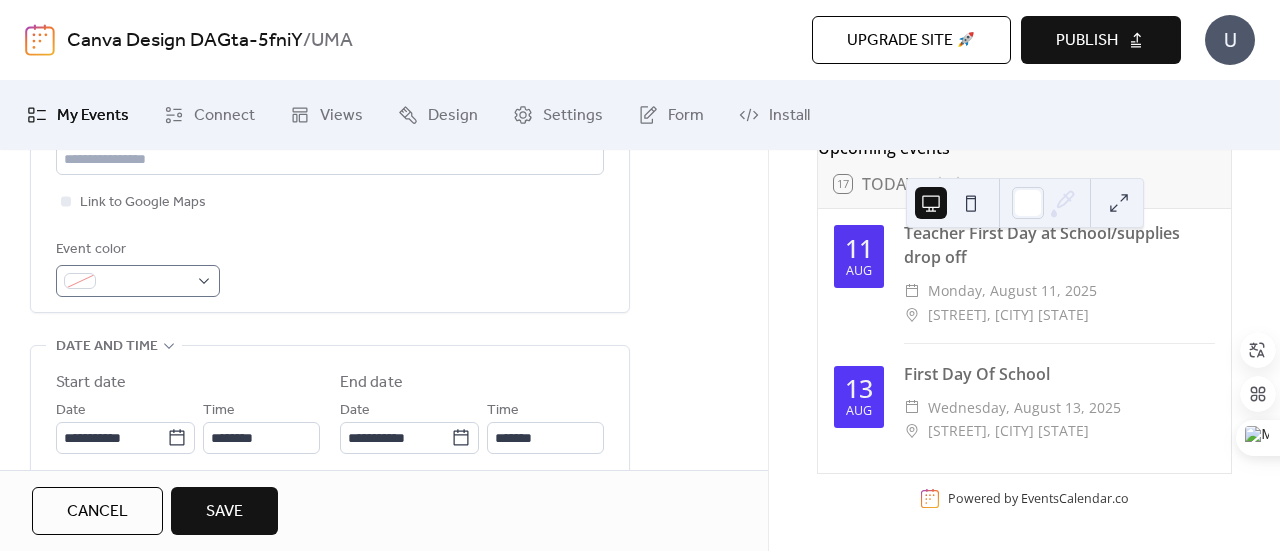 type on "**********" 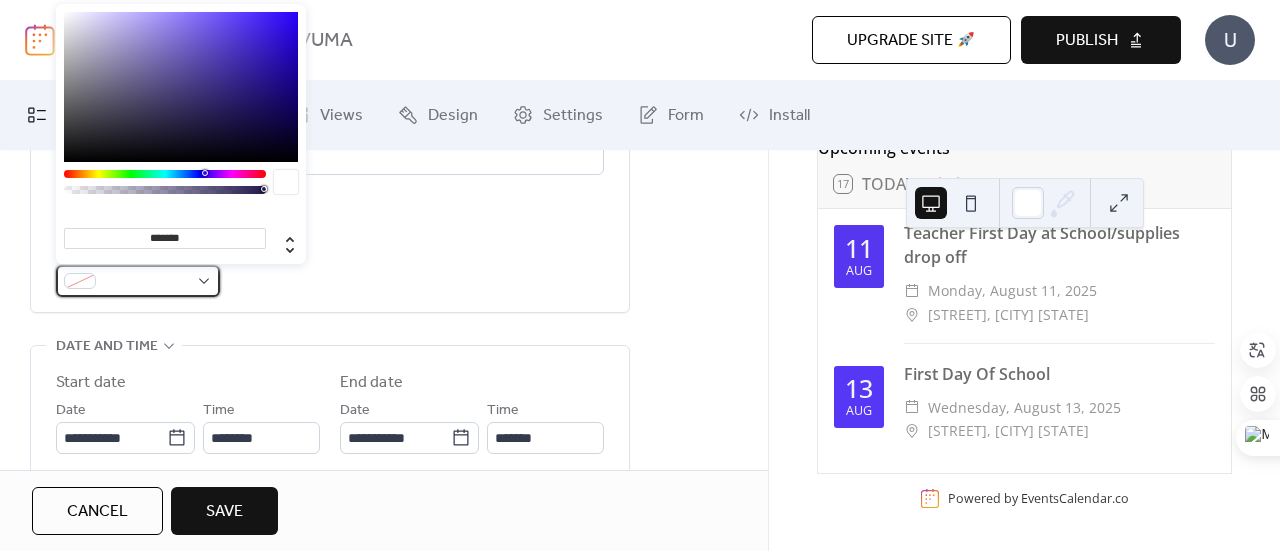 click at bounding box center [138, 281] 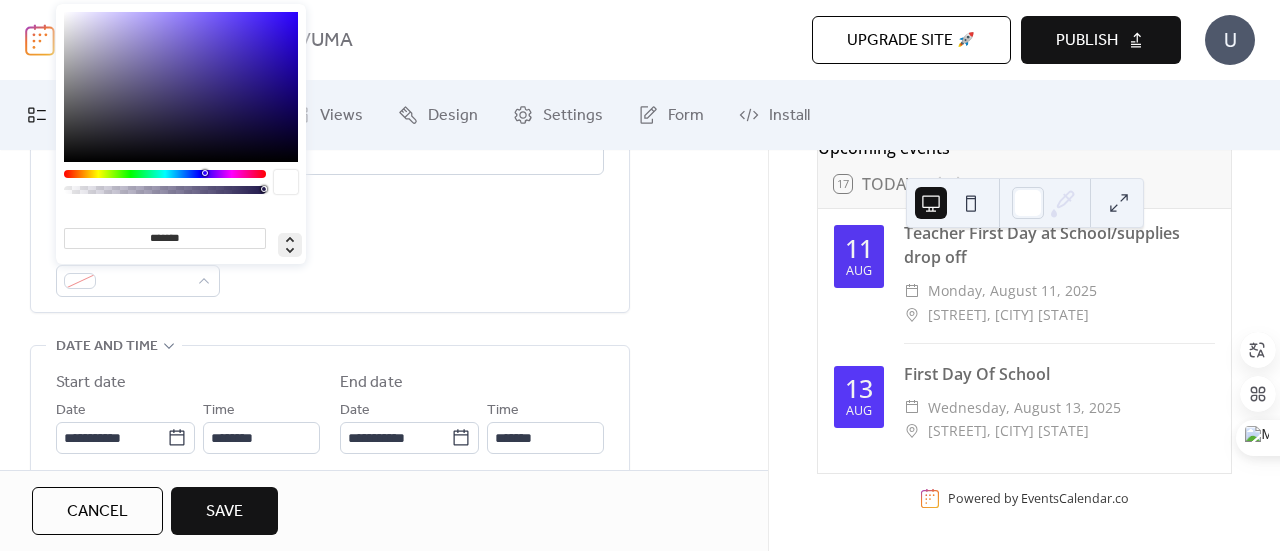 click 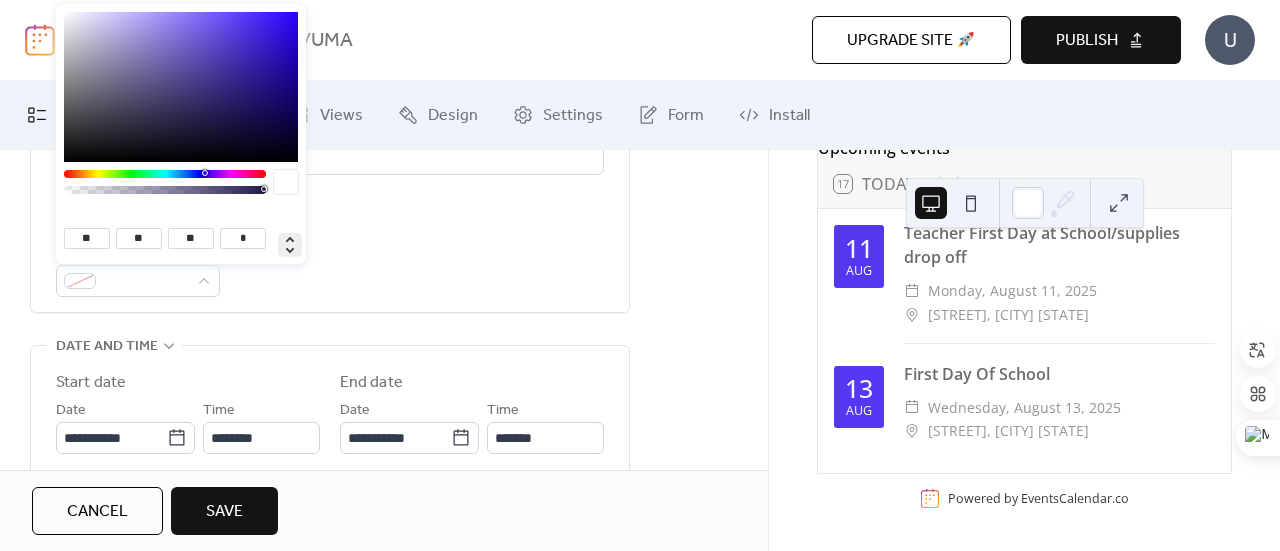 click 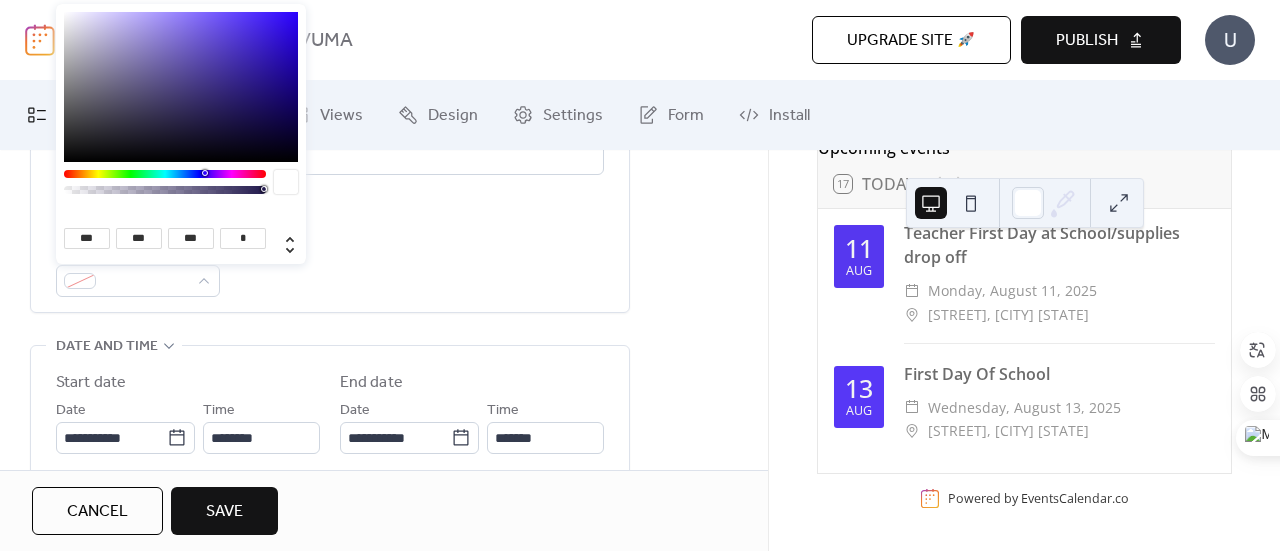 type on "***" 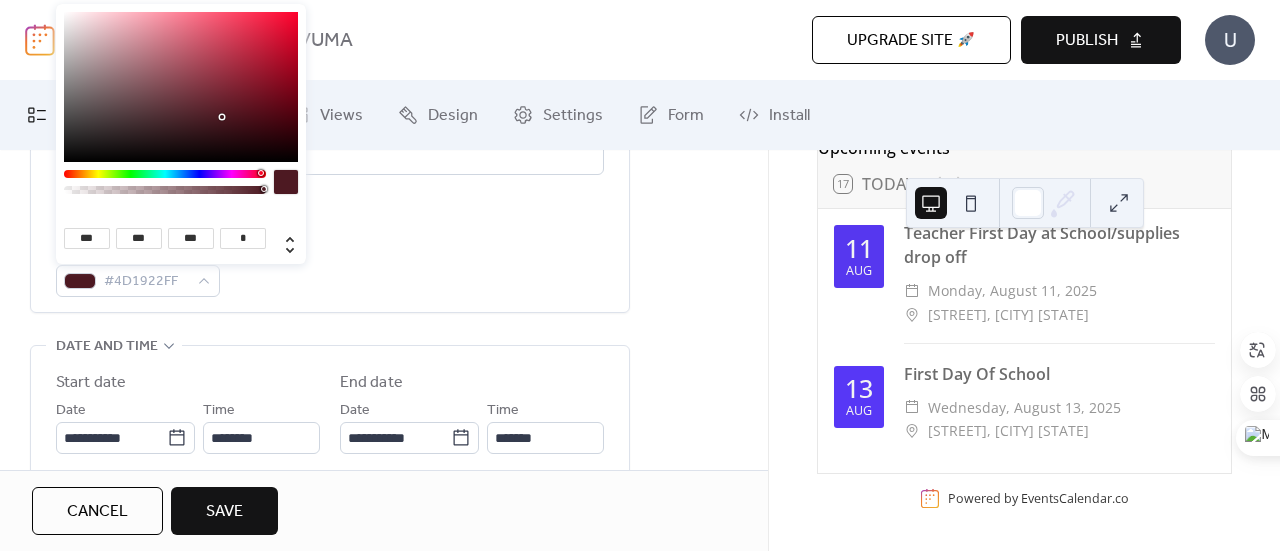 click at bounding box center [165, 174] 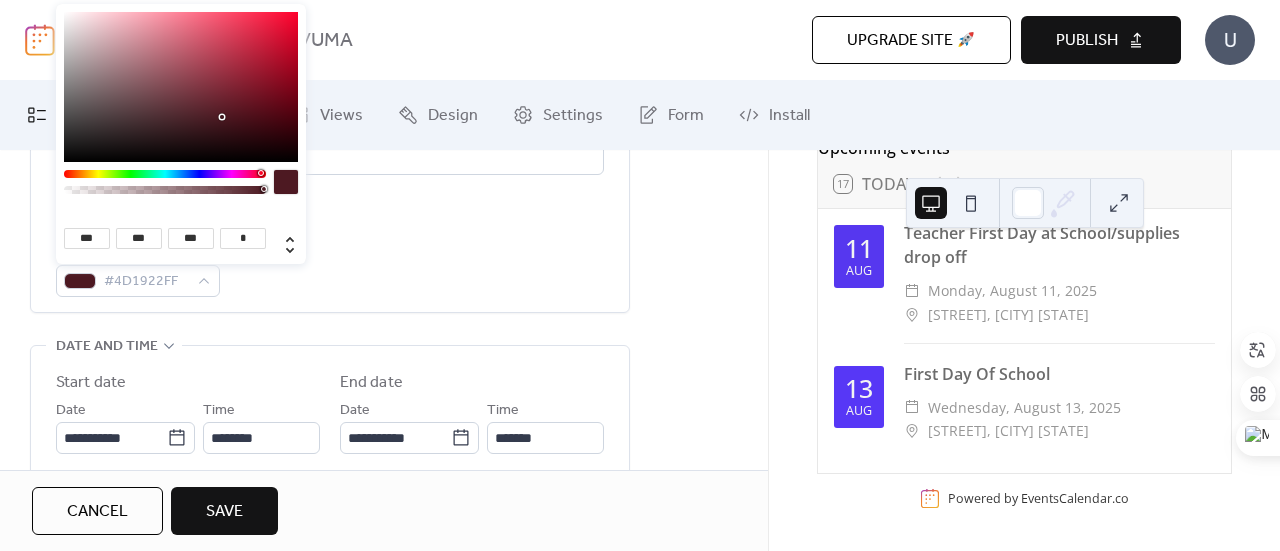 type on "***" 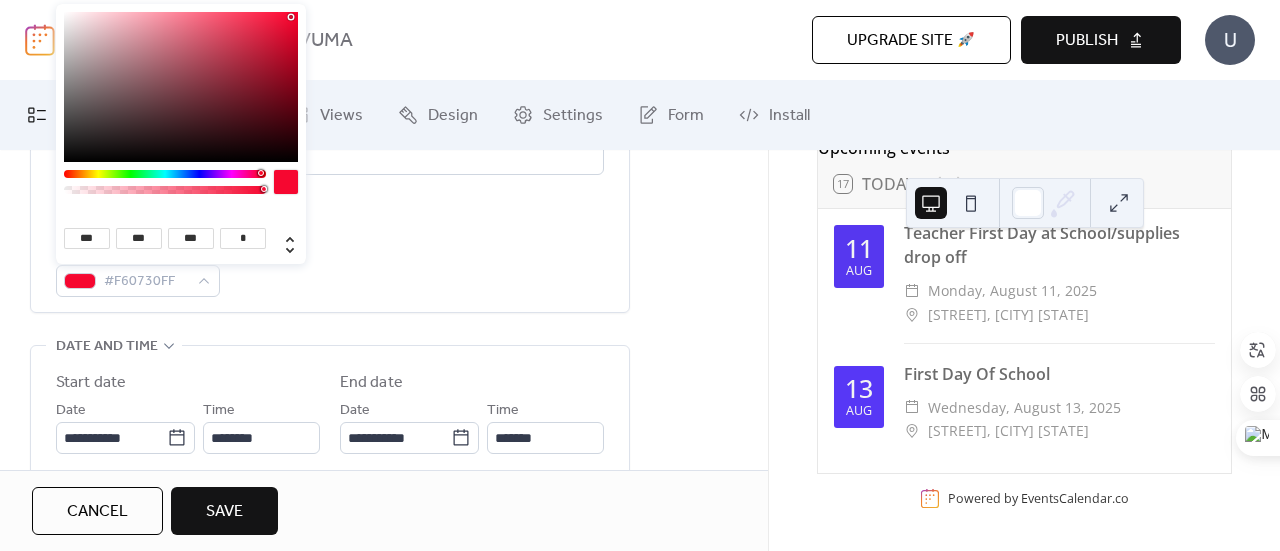 click at bounding box center [181, 87] 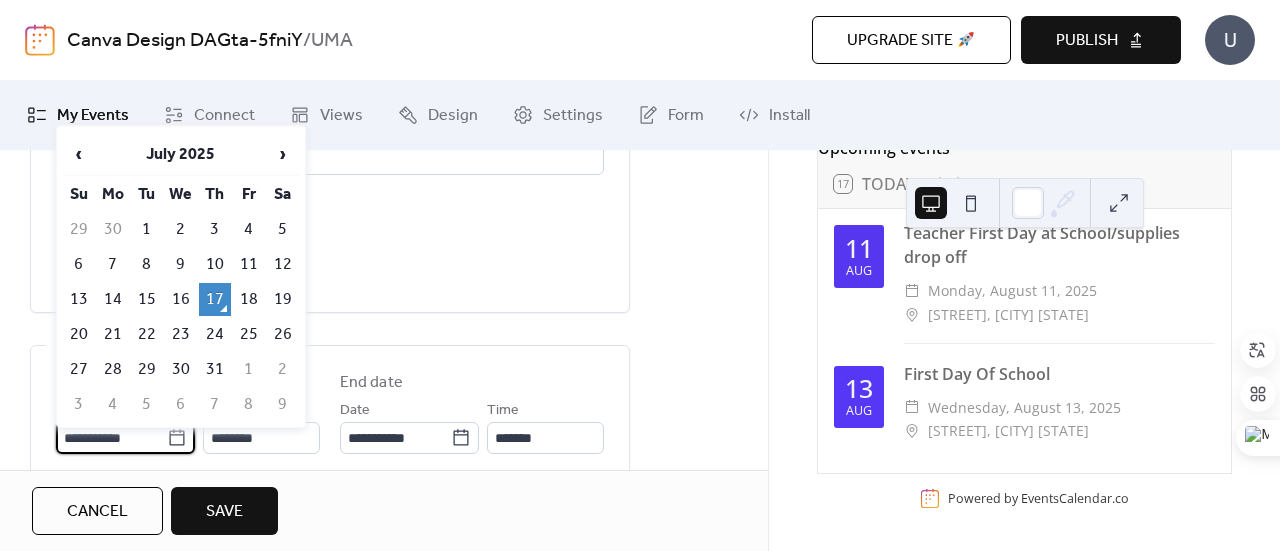 click on "**********" at bounding box center (111, 438) 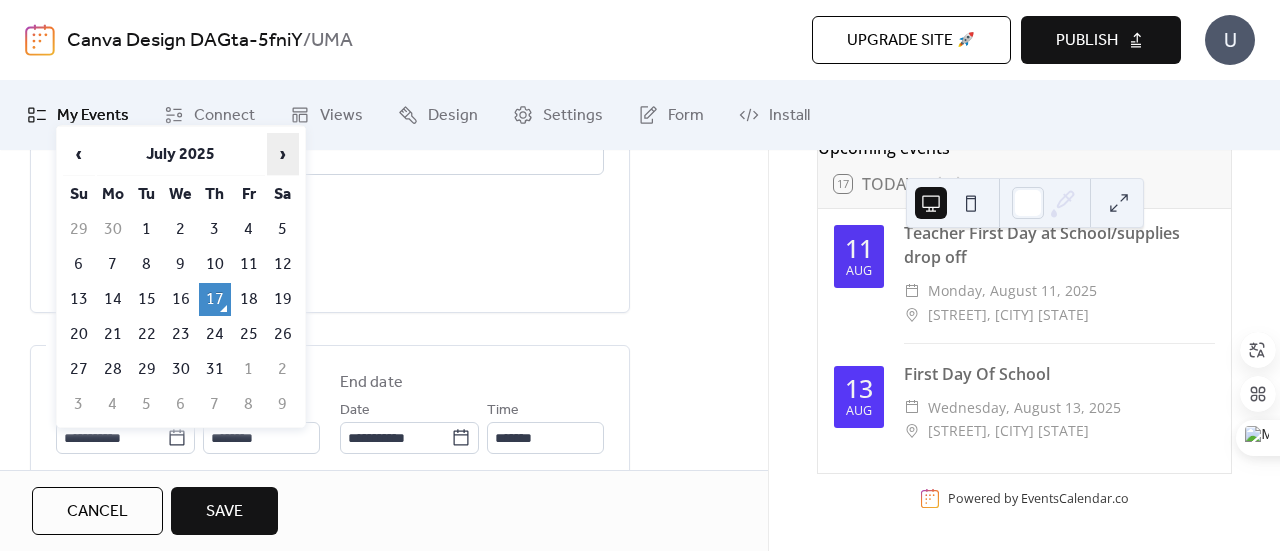 click on "›" at bounding box center (283, 154) 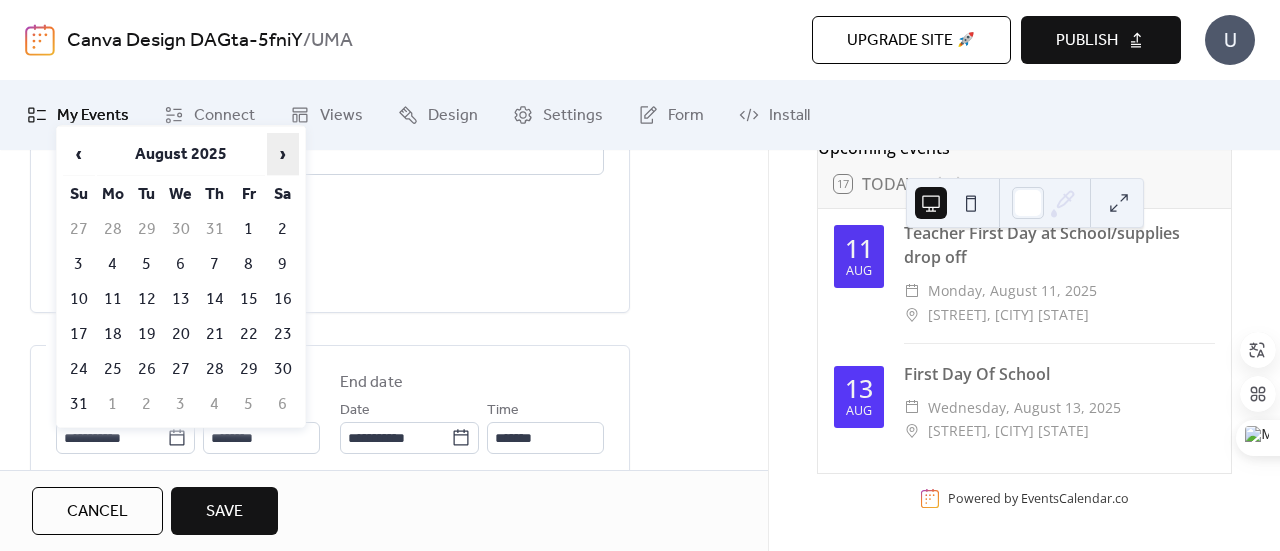 click on "›" at bounding box center (283, 154) 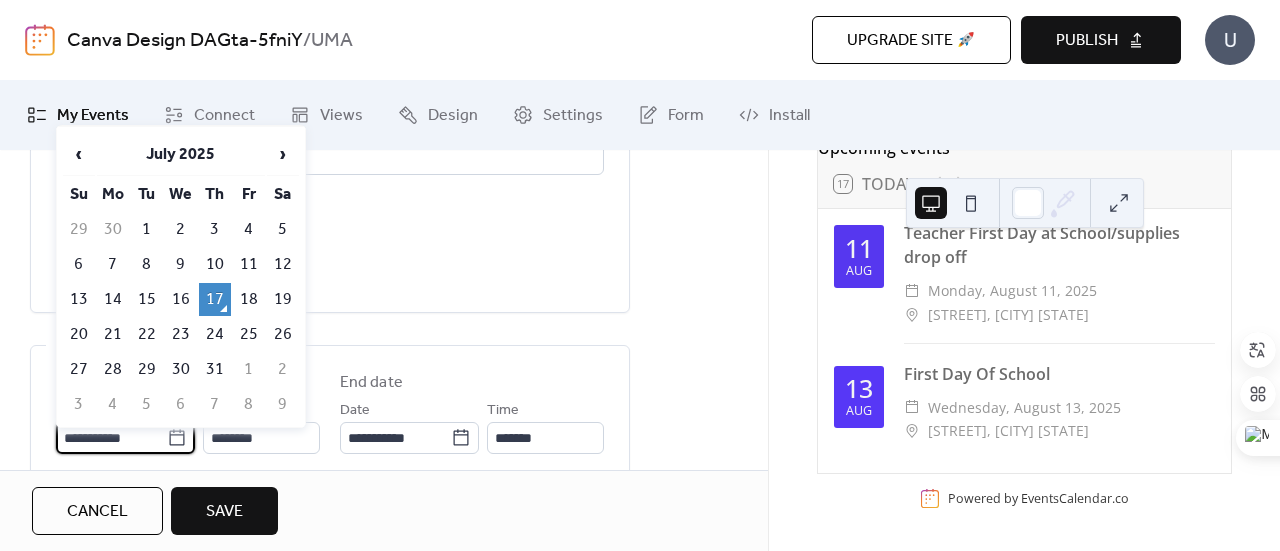 click on "**********" at bounding box center [111, 438] 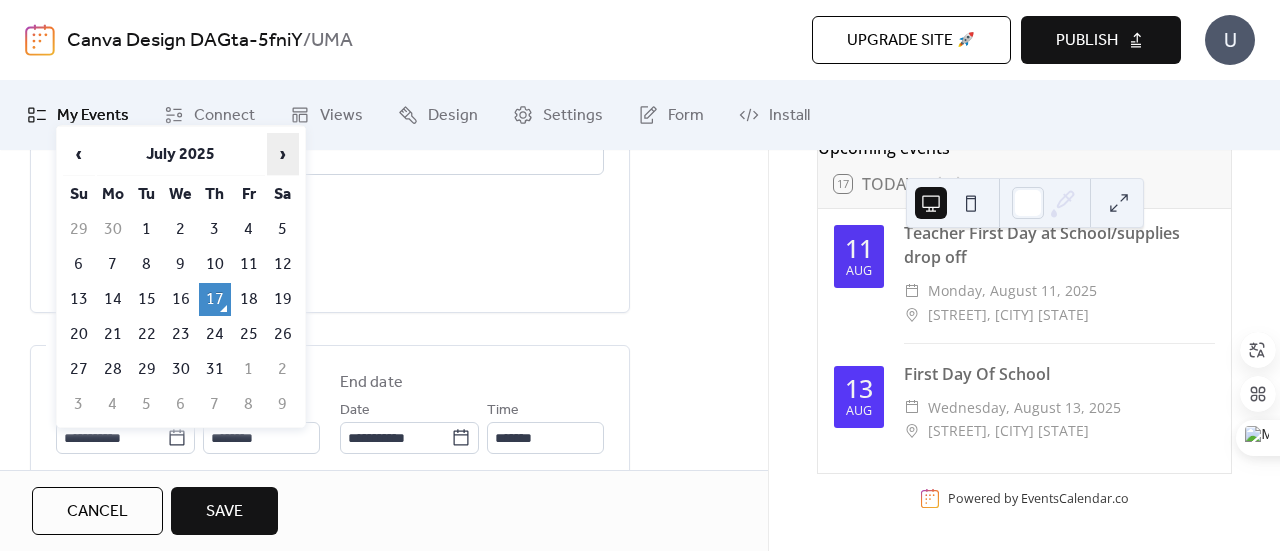 click on "›" at bounding box center [283, 154] 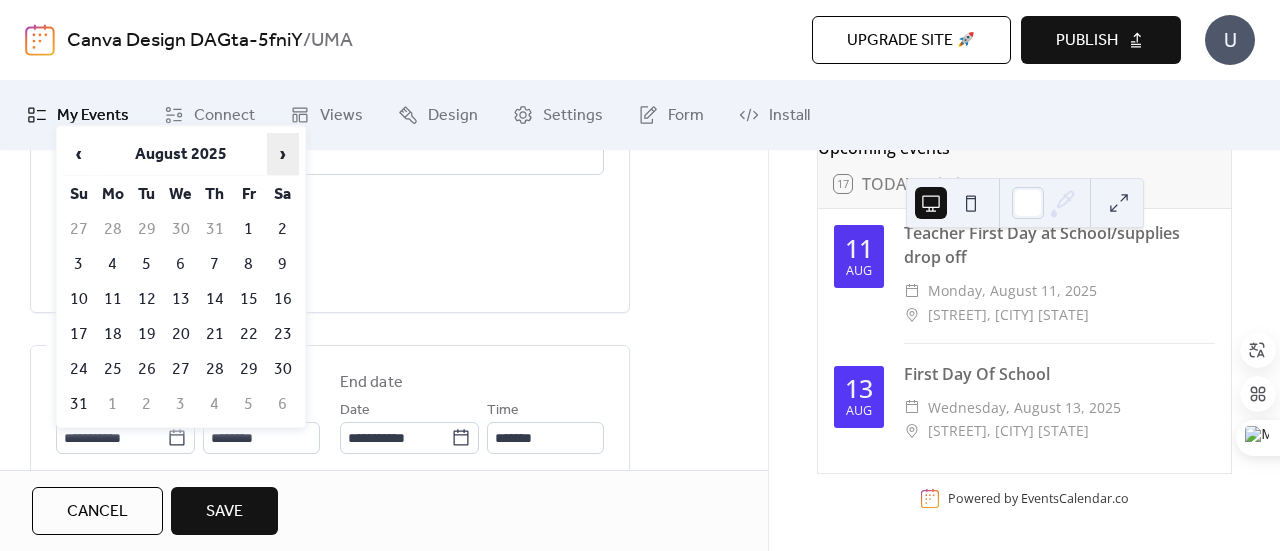 click on "›" at bounding box center (283, 154) 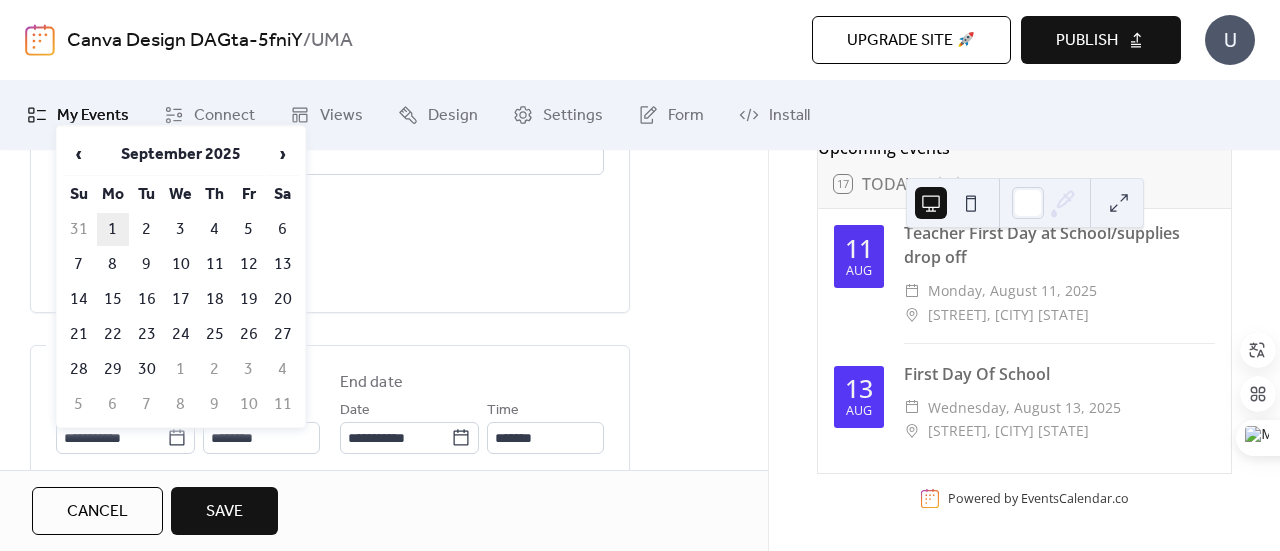 click on "1" at bounding box center [113, 229] 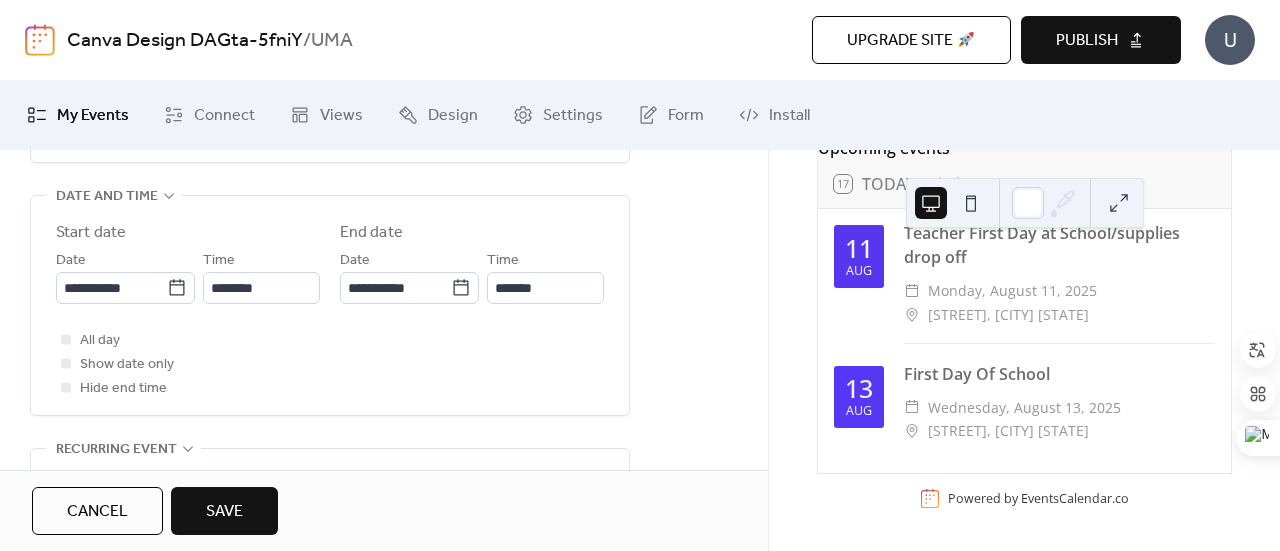 scroll, scrollTop: 688, scrollLeft: 0, axis: vertical 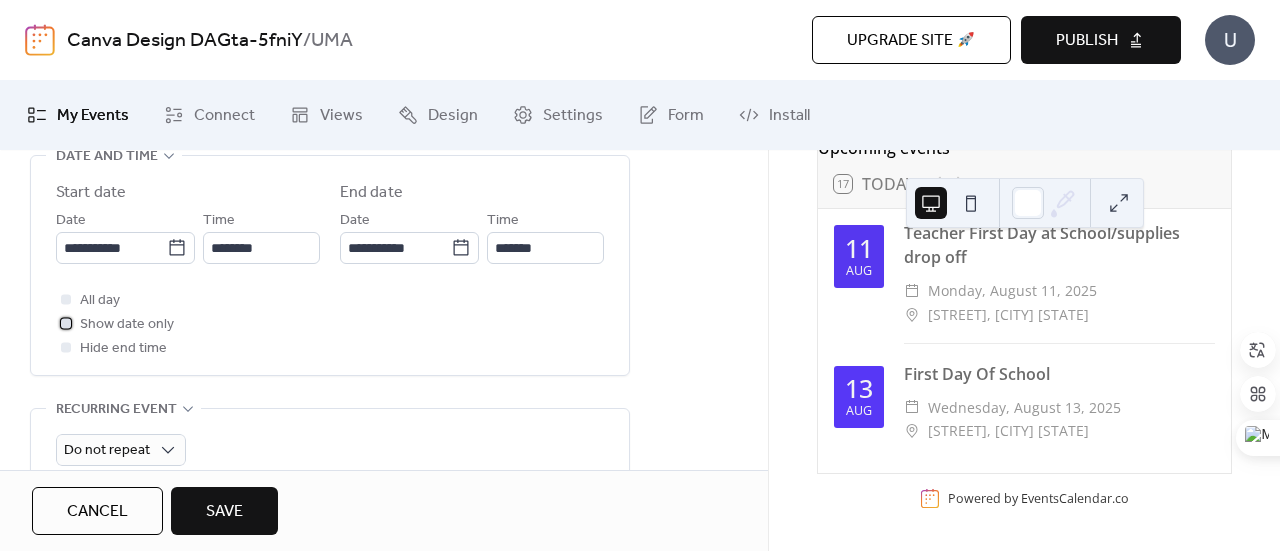 click at bounding box center [66, 323] 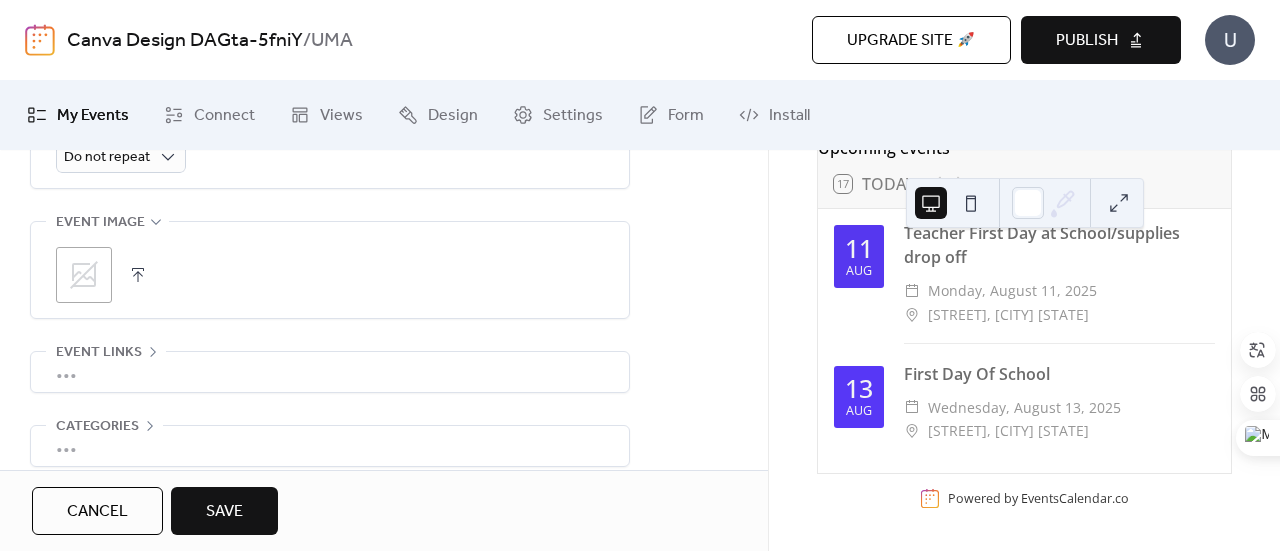scroll, scrollTop: 1070, scrollLeft: 0, axis: vertical 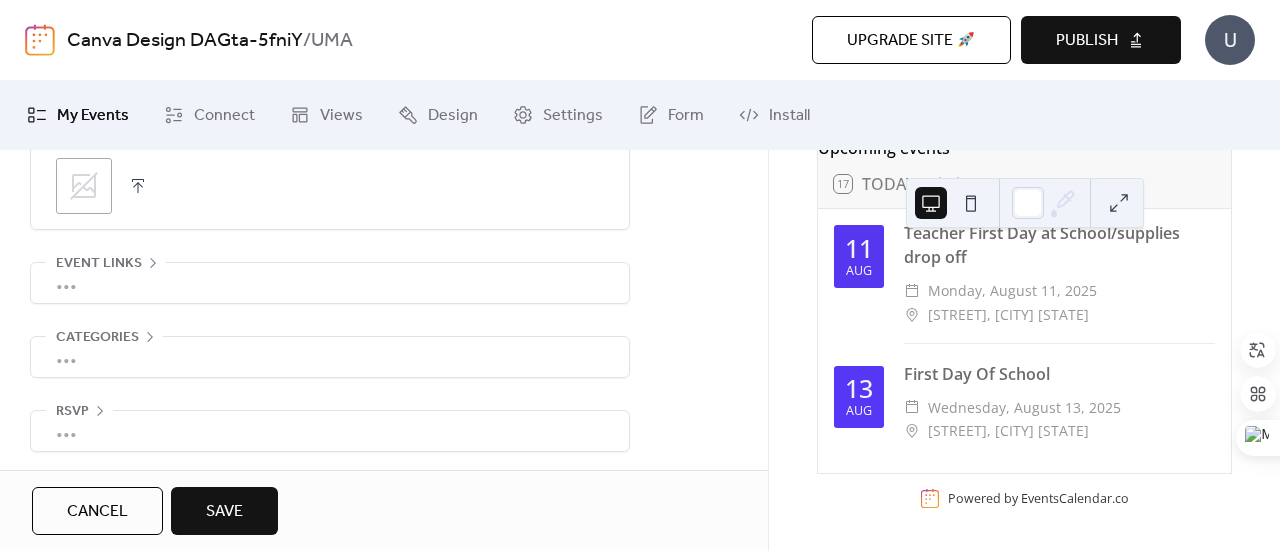 click on "Save" at bounding box center (224, 511) 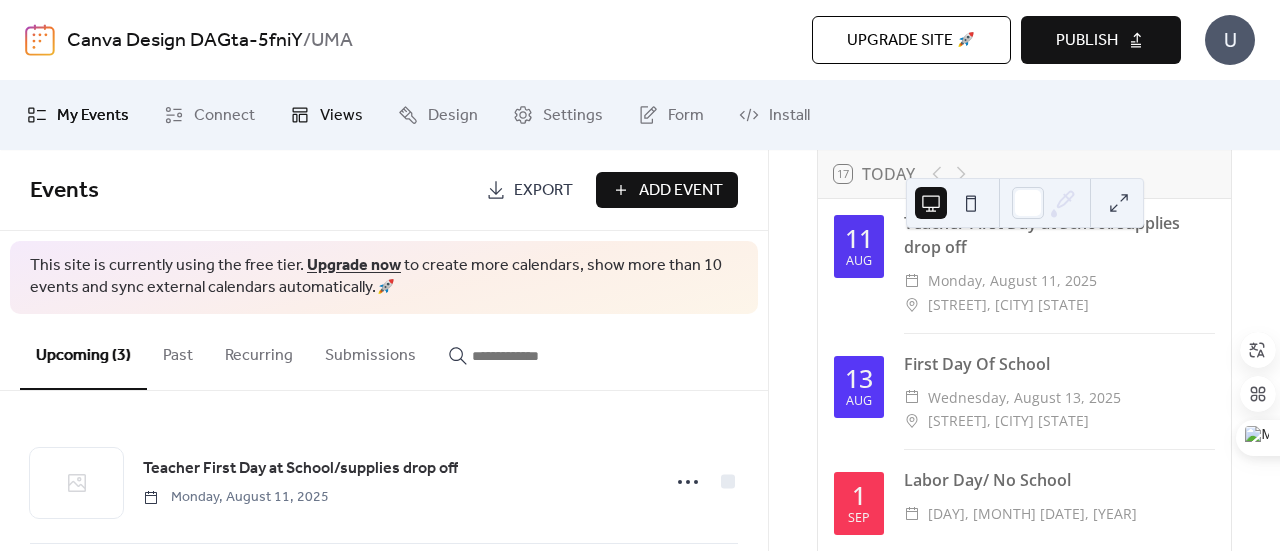 click on "Views" at bounding box center [341, 116] 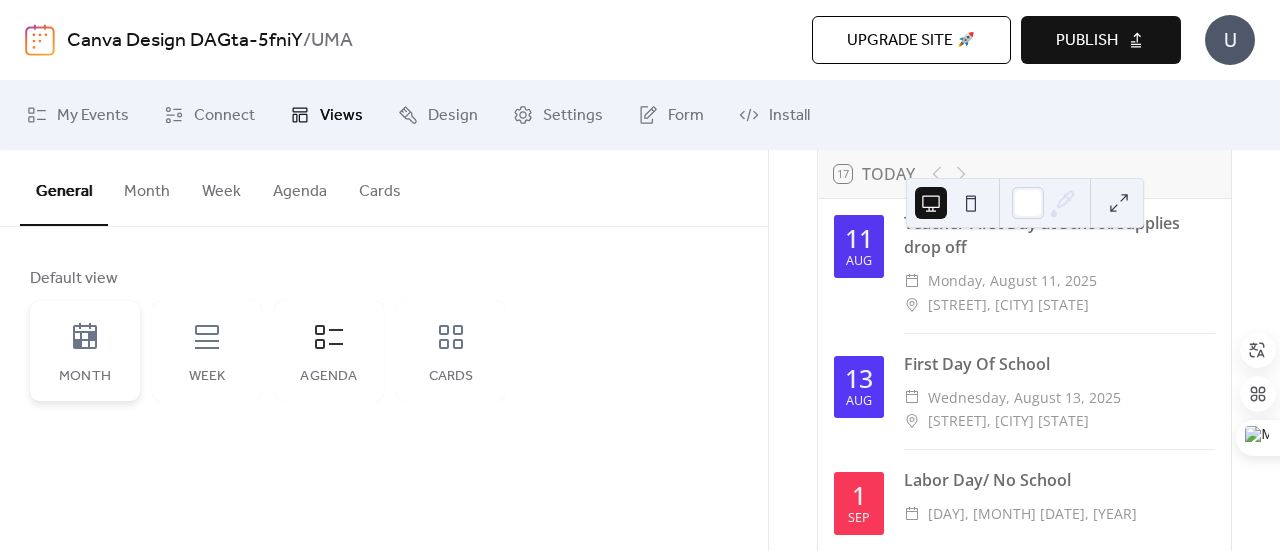 click on "Month" at bounding box center (85, 351) 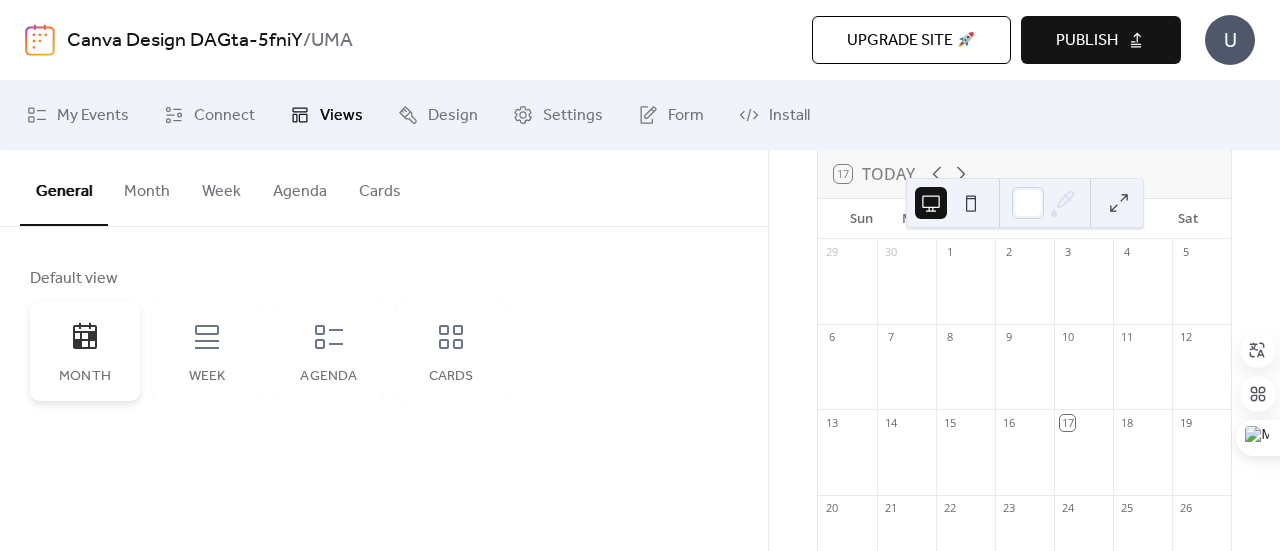 scroll, scrollTop: 0, scrollLeft: 0, axis: both 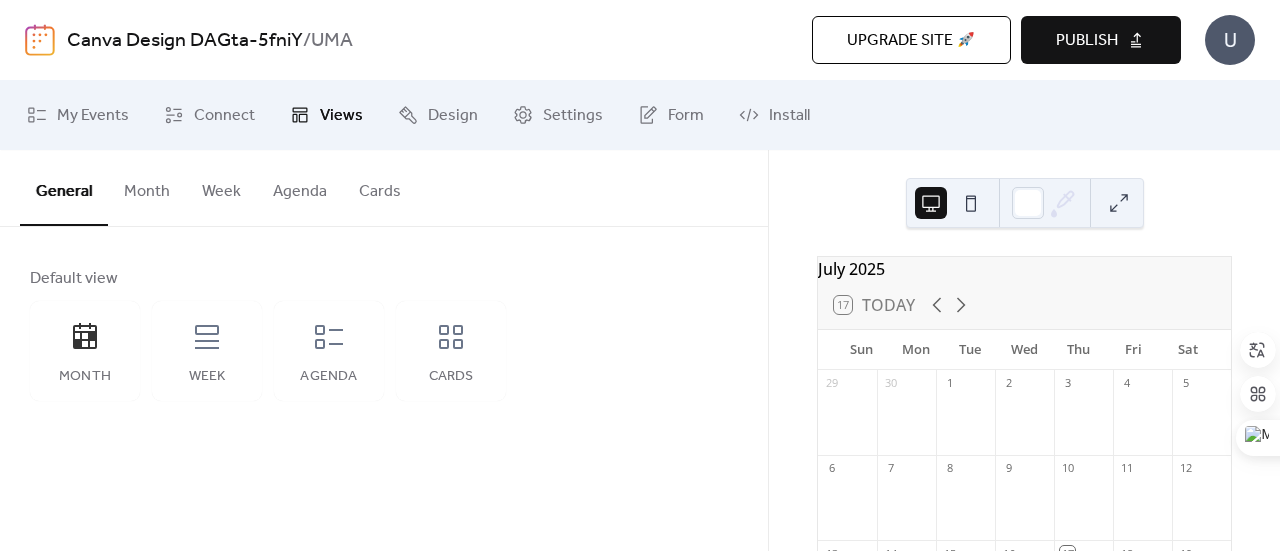 click on "General Month Week Agenda Cards Default view Month Week Agenda Cards Disabled  🔒 Enabled  🔒 Show weekends Show events time Round event bars Keep event popup inside Events display per day * Month Layout ​ Compact More events at a glance. Single-line events, fixed height. 🔒 ​ Expanded Enhanced readability. Wrapped event titles, flexible height. Disabled  🔒 Enabled  🔒 Fixed height Calendar height (px) *** Show weekends Disabled  🔒 Enabled  🔒 Fixed height Calendar height (px) *** Image aspect ratio Original Title Max number of events to display ** Show date icon on mobile Minimize event description Disabled  🔒 Enabled  🔒 Fixed height Calendar height (px) *** Title Max number of events to display ** Card size Small Default Image ;" at bounding box center (384, 350) 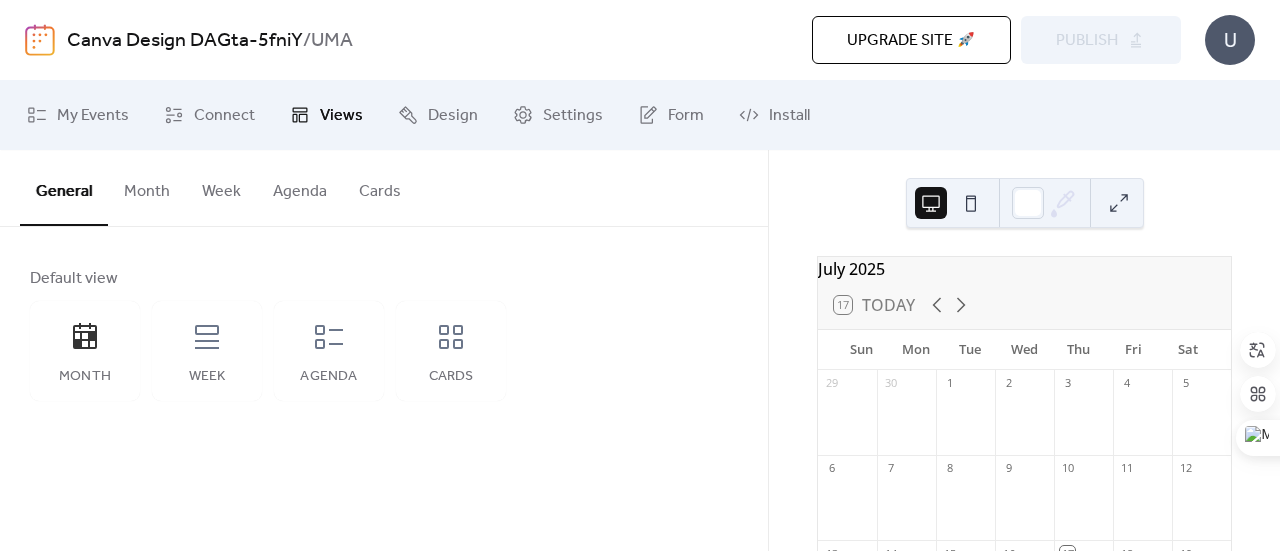 click on "U" at bounding box center (1230, 40) 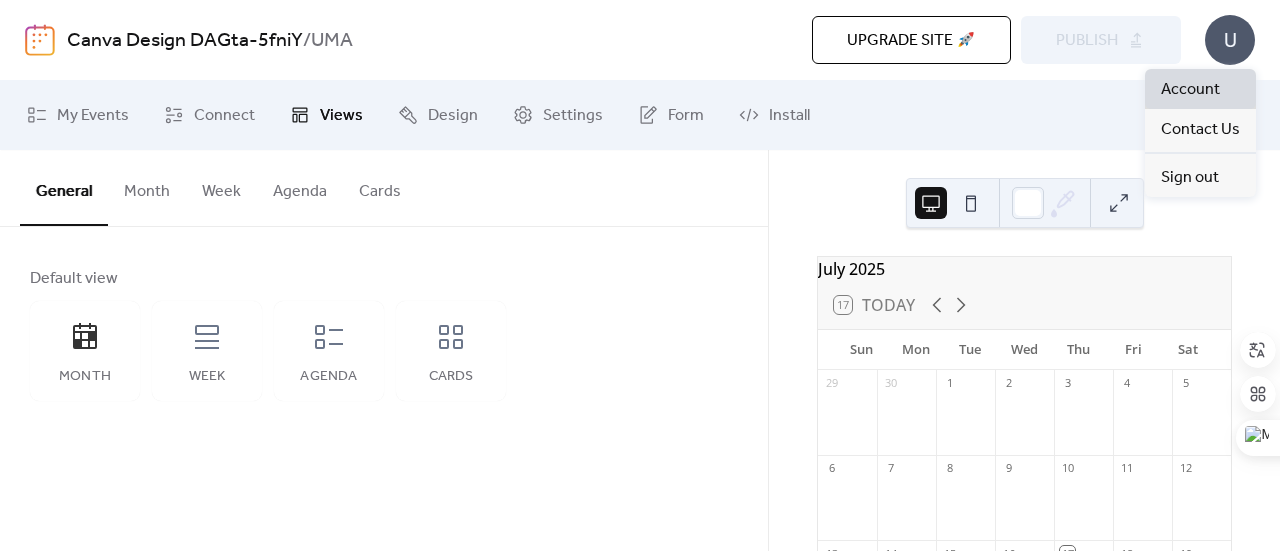 click on "Account" at bounding box center (1190, 90) 